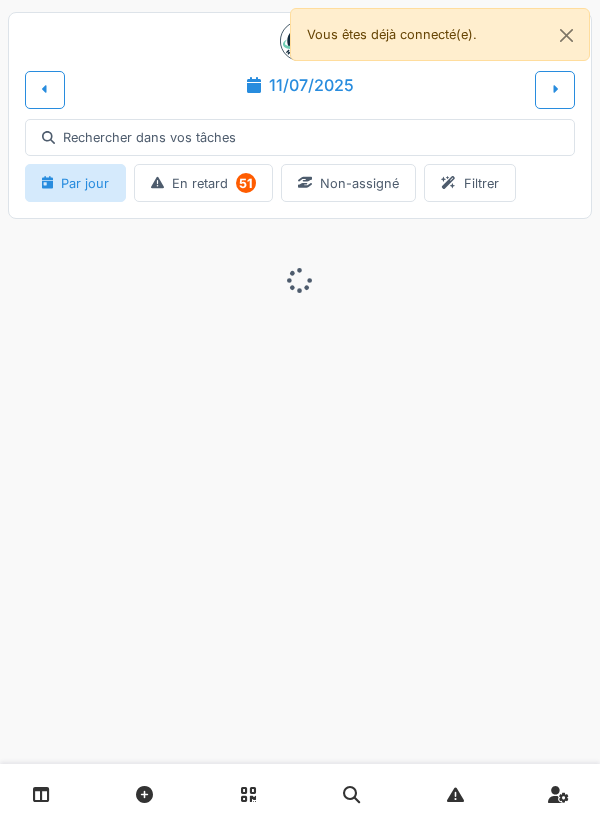 scroll, scrollTop: 0, scrollLeft: 0, axis: both 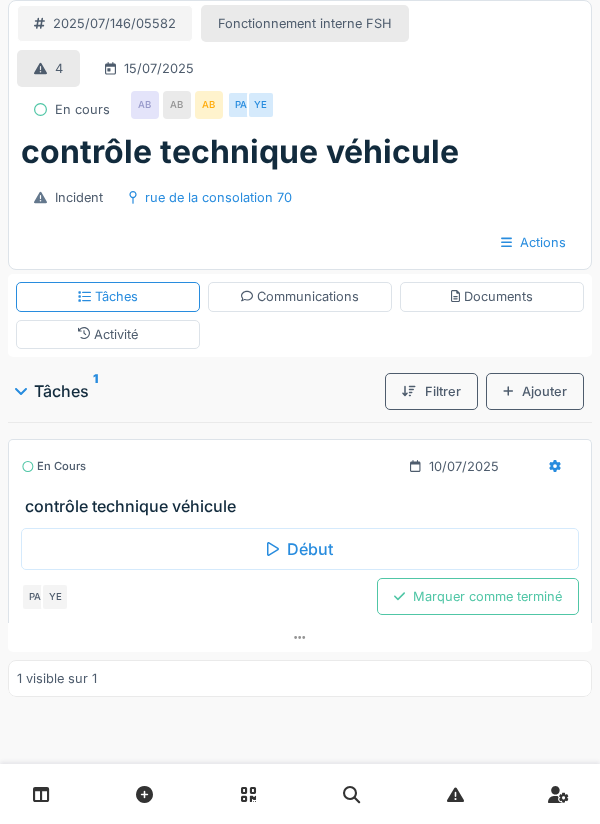 click on "Marquer comme terminé" at bounding box center (478, 596) 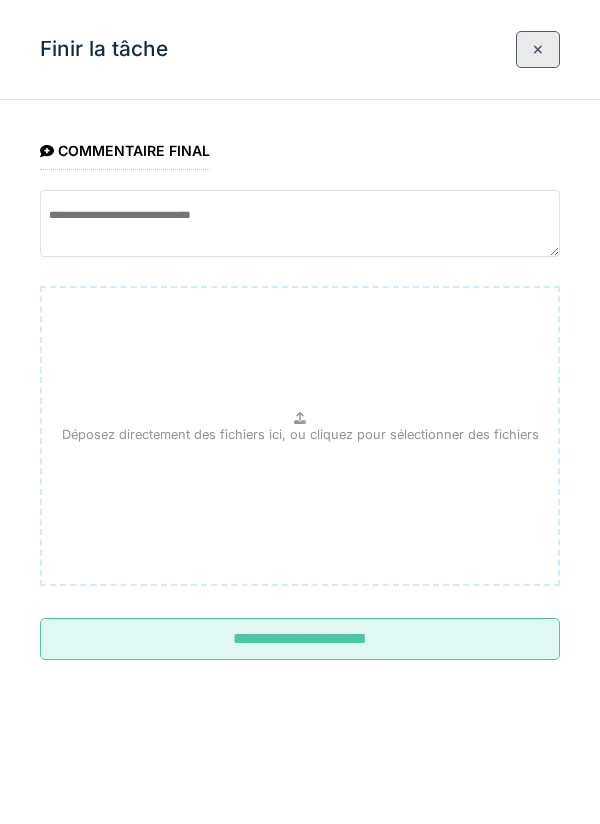 click on "**********" at bounding box center (300, 639) 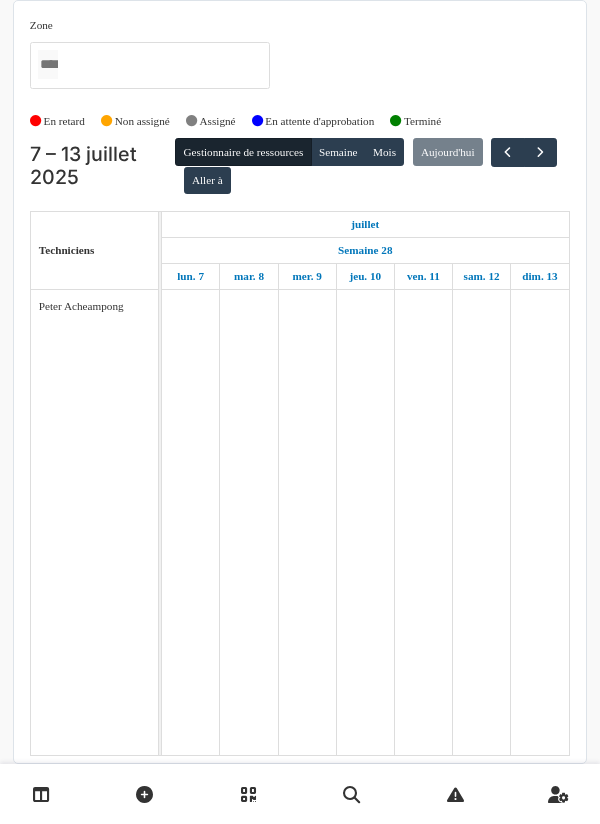 scroll, scrollTop: 0, scrollLeft: 0, axis: both 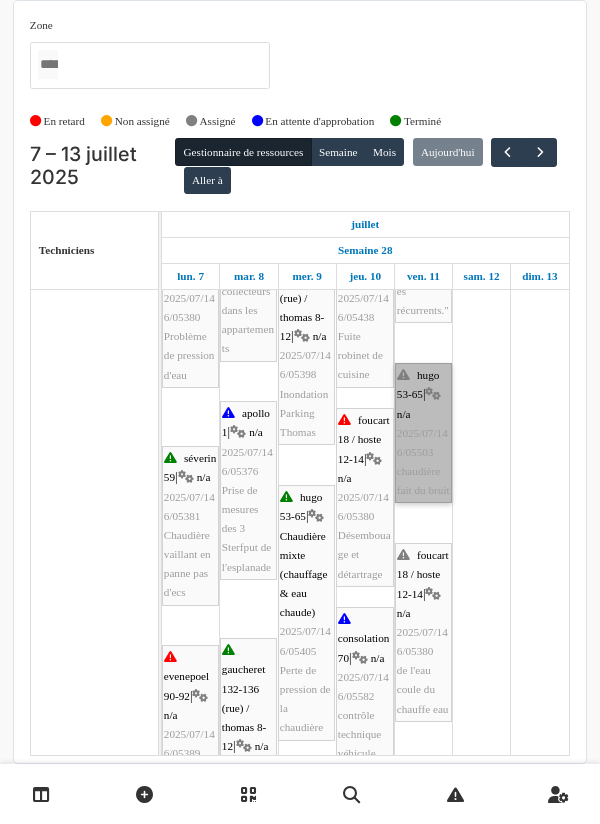 click on "hugo 53-65
|     n/a
2025/07/146/05503
chaudière fait du bruit" at bounding box center [423, 433] 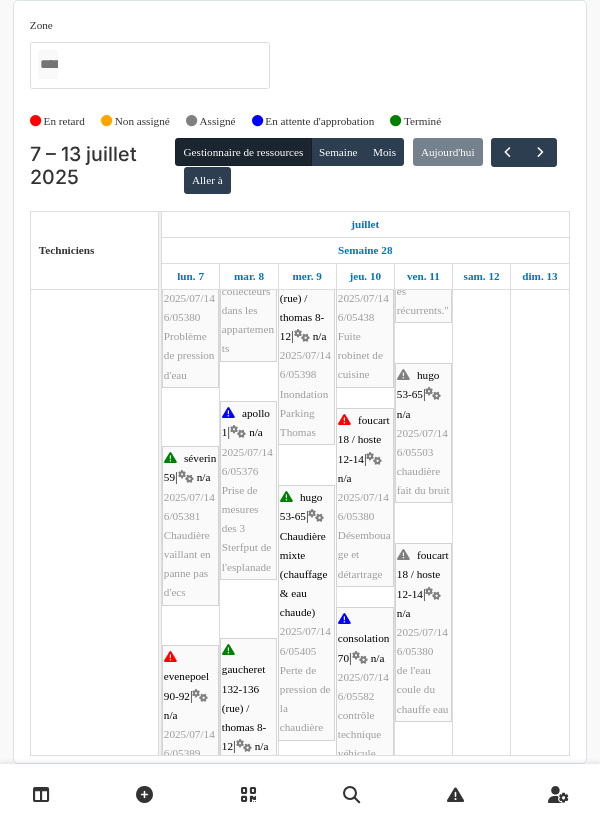 scroll, scrollTop: 64, scrollLeft: 0, axis: vertical 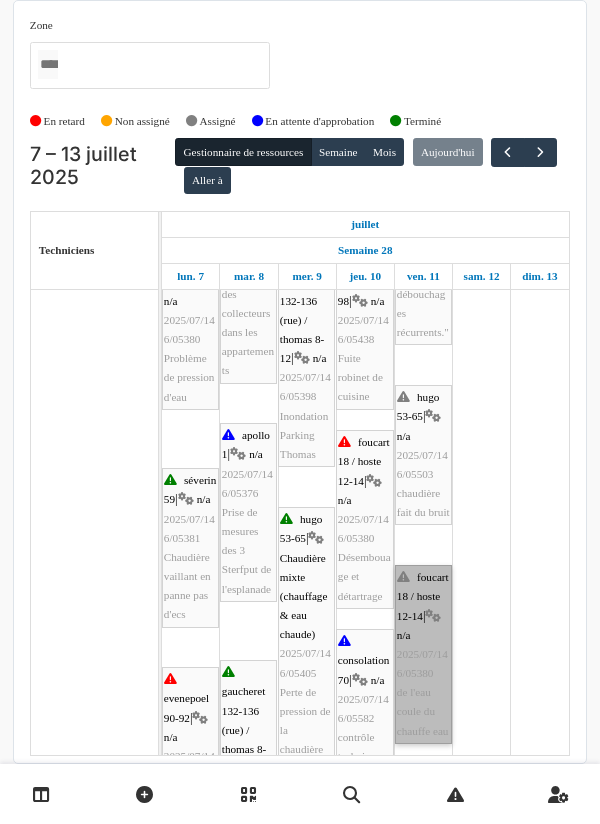click on "foucart 18 / hoste 12-14
|     n/a
2025/07/146/05380
de l'eau coule du chauffe eau" at bounding box center (423, 654) 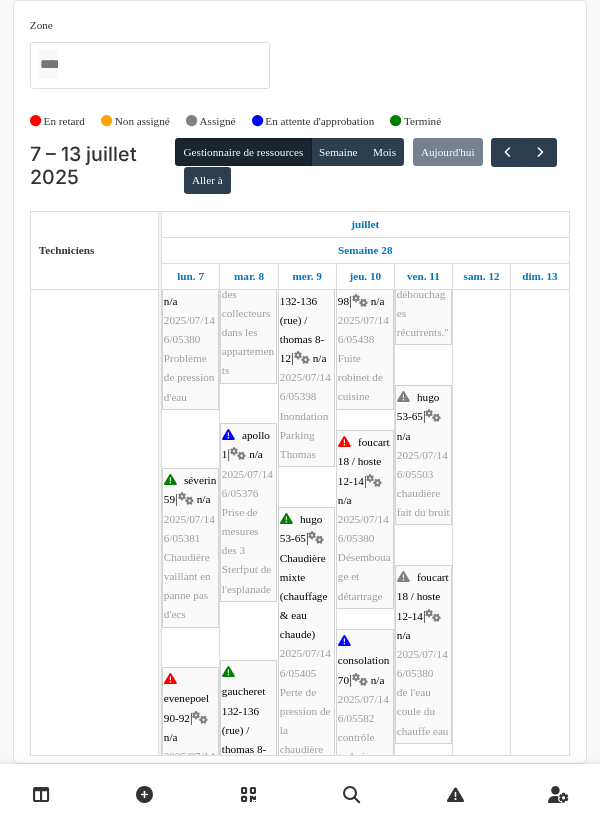 scroll, scrollTop: 354, scrollLeft: 0, axis: vertical 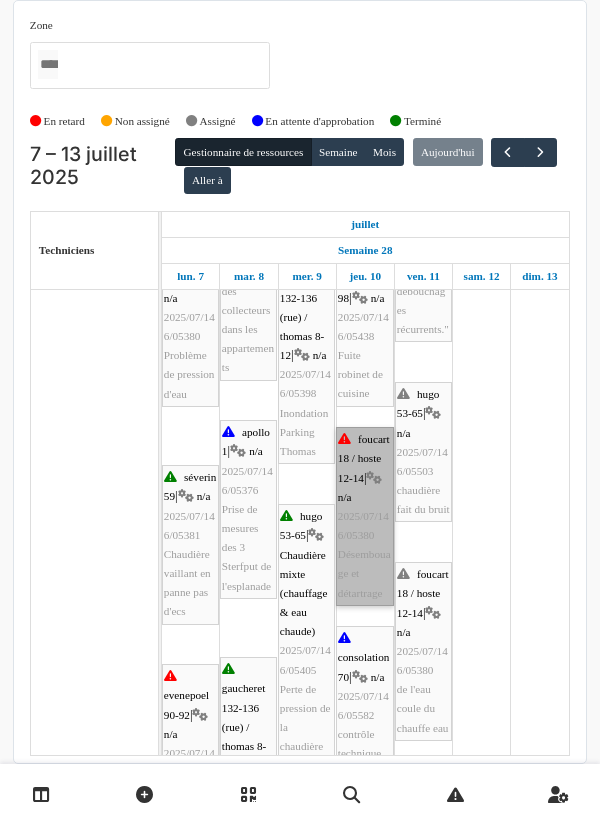 click on "foucart 18 / hoste 12-14
|     n/a
2025/07/146/05380
Désembouage et détartrage" at bounding box center [365, 516] 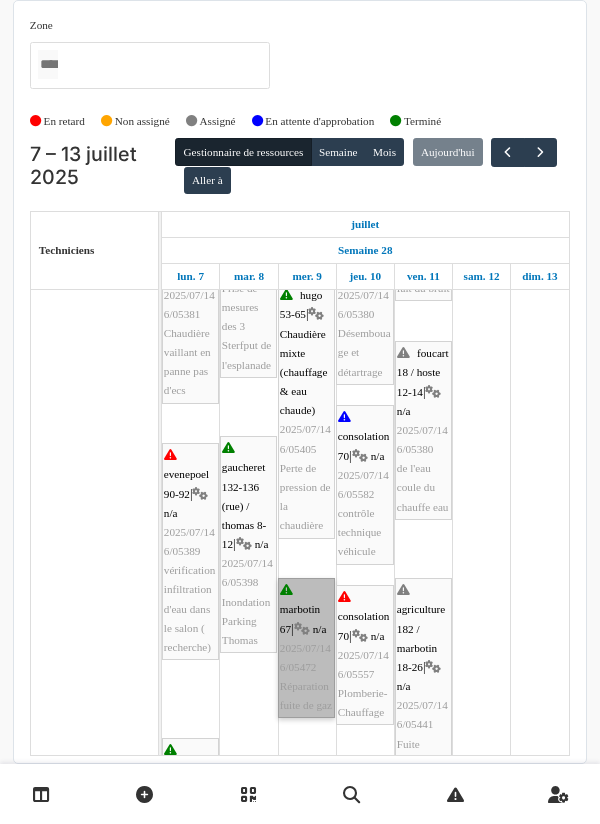 click on "marbotin 67
|     n/a
2025/07/146/05472
Réparation fuite de gaz" at bounding box center (306, 648) 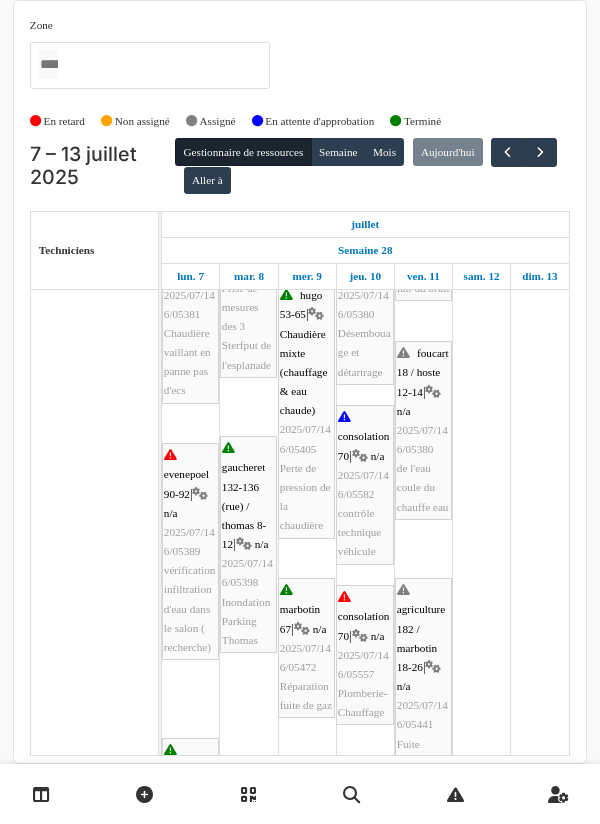 scroll, scrollTop: 132, scrollLeft: 0, axis: vertical 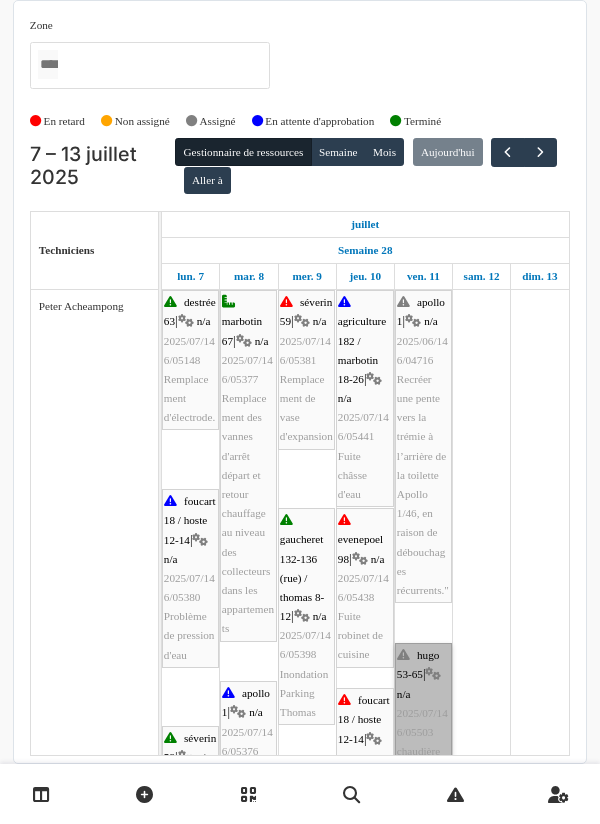 click on "hugo 53-65
|     n/a
2025/07/146/05503
chaudière fait du bruit" at bounding box center (423, 713) 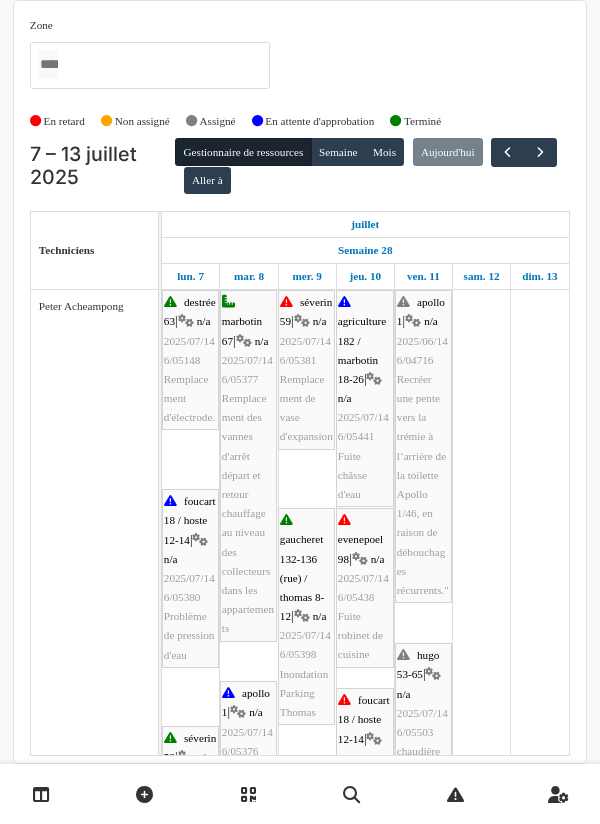 scroll, scrollTop: 140, scrollLeft: 0, axis: vertical 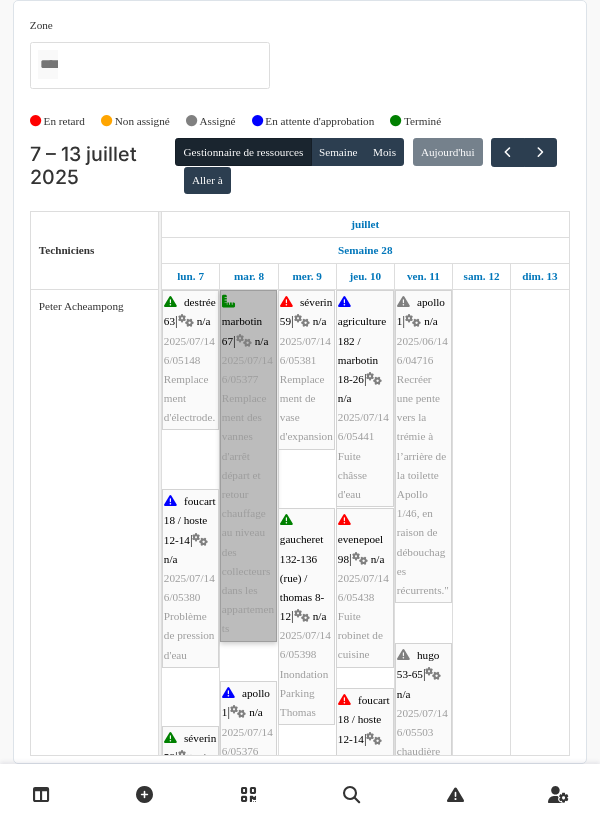 click on "marbotin 67
|     n/a
2025/07/146/05377
Remplacement des vannes d'arrêt départ et retour chauffage au niveau des collecteurs dans les appartements" at bounding box center [248, 465] 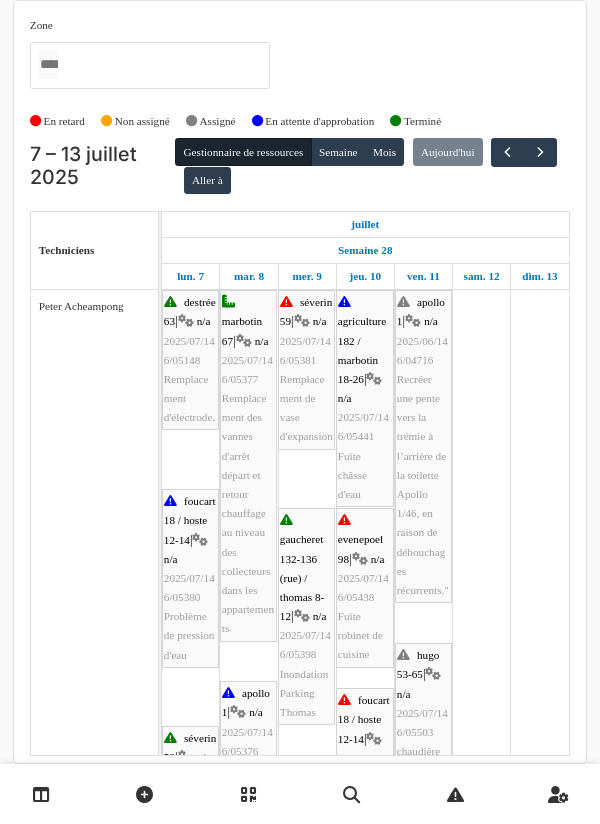 scroll, scrollTop: 24, scrollLeft: 0, axis: vertical 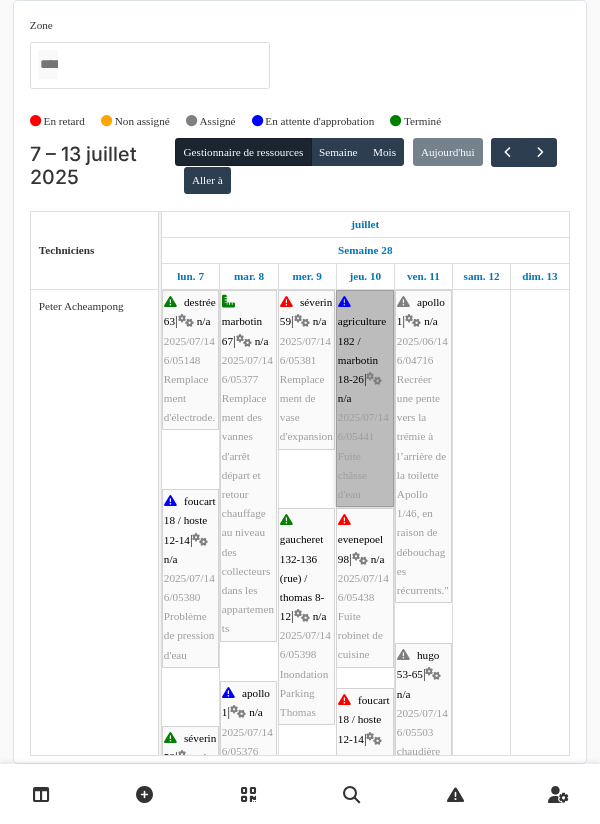 click on "agriculture 182 / marbotin 18-26
|     n/a
2025/07/146/05441
Fuite châsse d'eau" at bounding box center (365, 398) 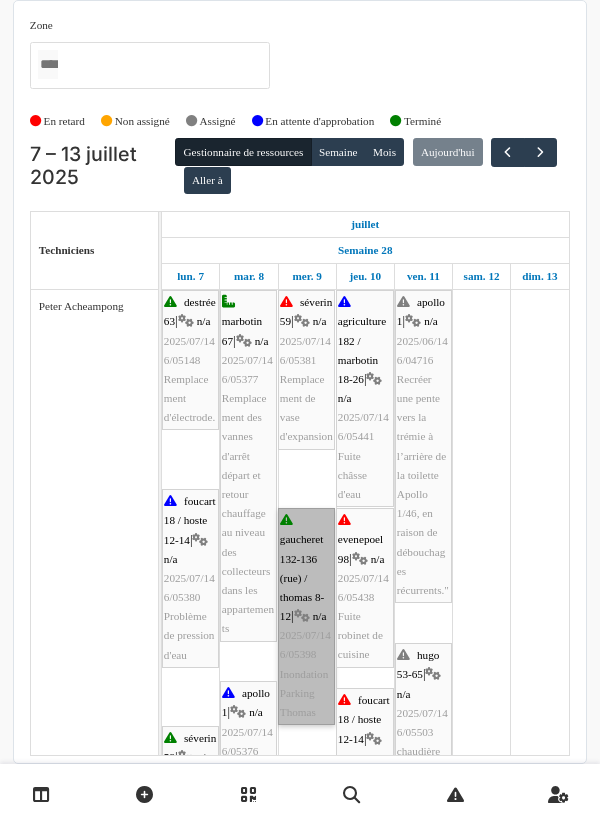 click on "gaucheret 132-136 (rue) / thomas 8-12
|     n/a
2025/07/146/05398
Inondation Parking Thomas" at bounding box center (306, 616) 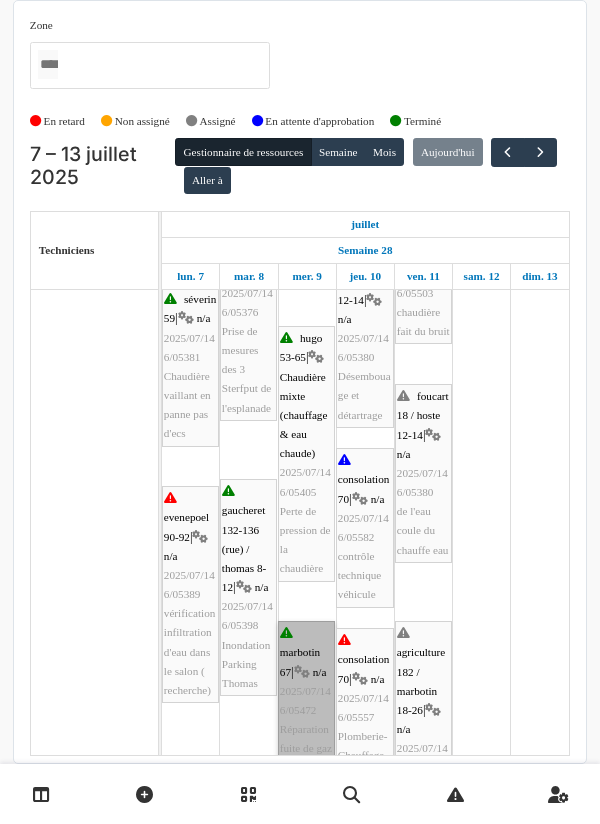 click on "marbotin 67
|     n/a
2025/07/146/05472
Réparation fuite de gaz" at bounding box center (306, 691) 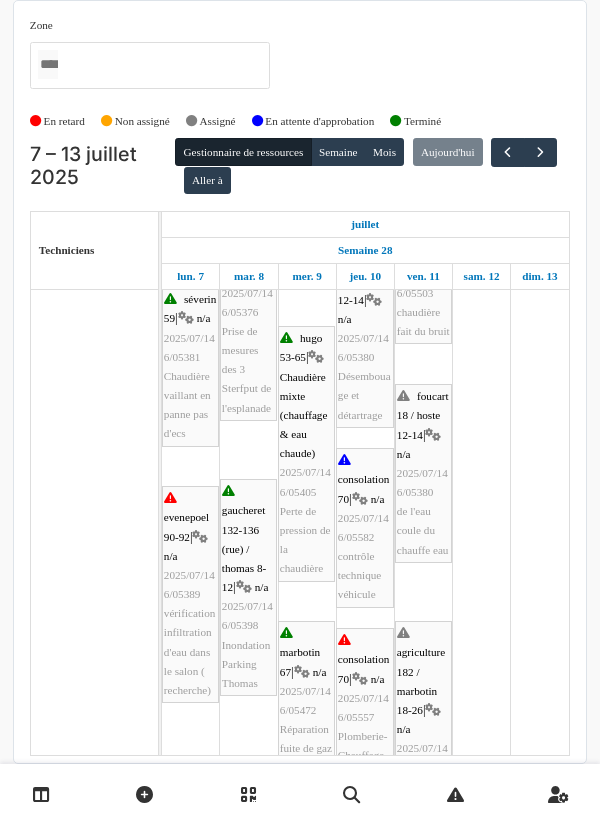 scroll, scrollTop: 424, scrollLeft: 0, axis: vertical 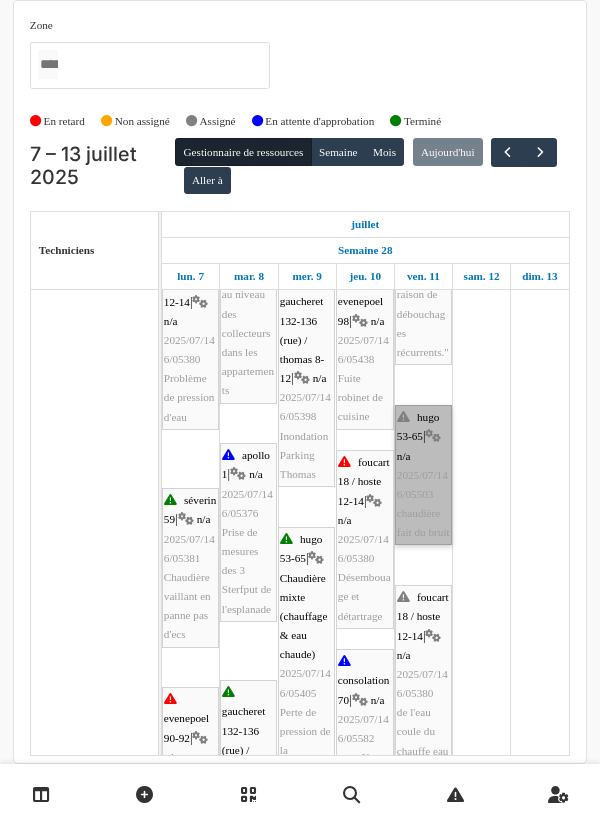 click on "hugo 53-65
|     n/a
2025/07/146/05503
chaudière fait du bruit" at bounding box center (423, 475) 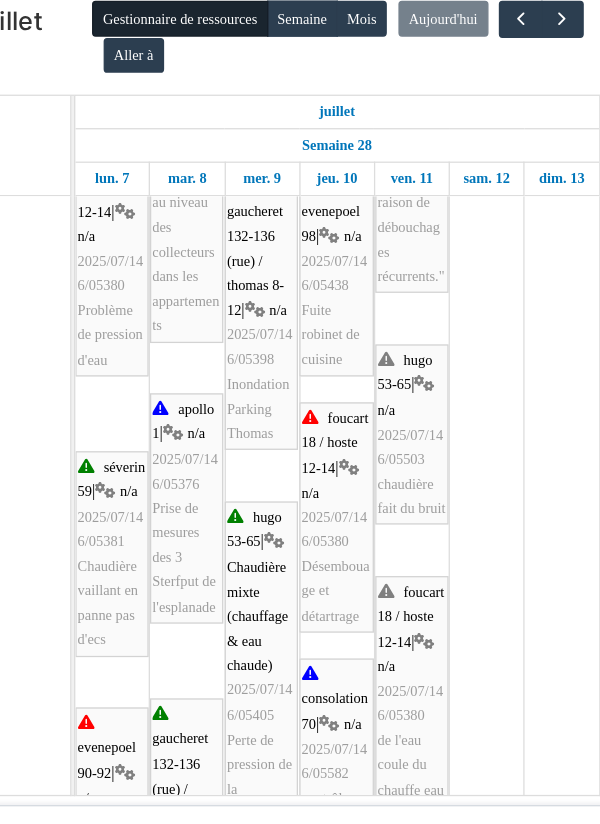 scroll, scrollTop: 333, scrollLeft: 0, axis: vertical 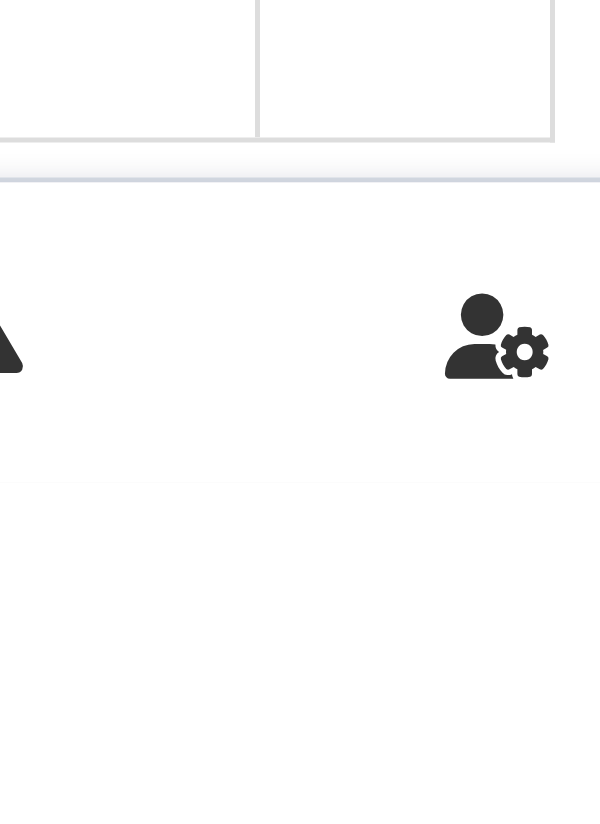 click at bounding box center (300, 794) 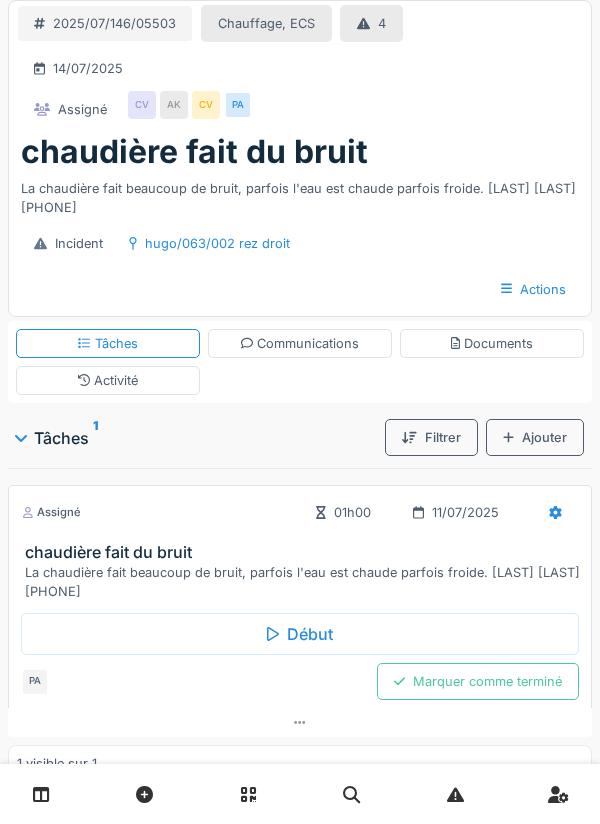 scroll, scrollTop: 0, scrollLeft: 0, axis: both 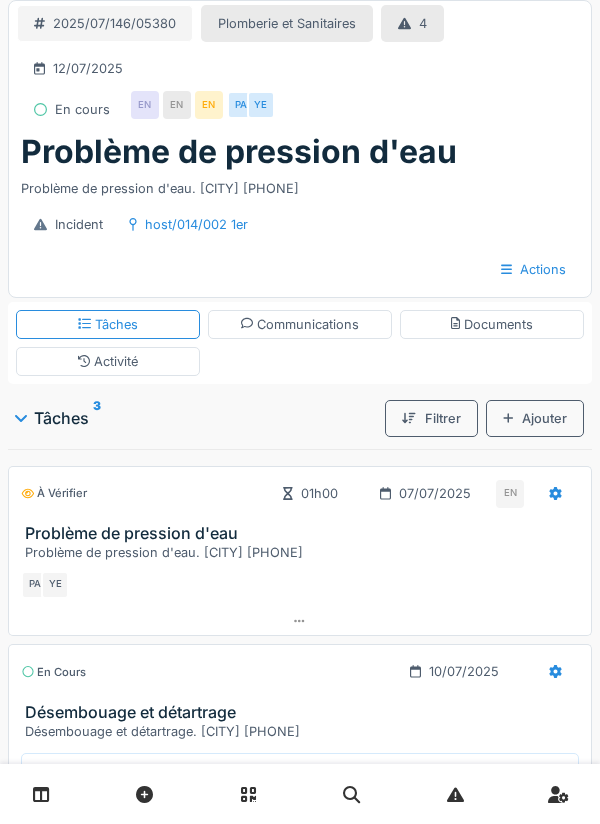 click on "Activité" at bounding box center (108, 361) 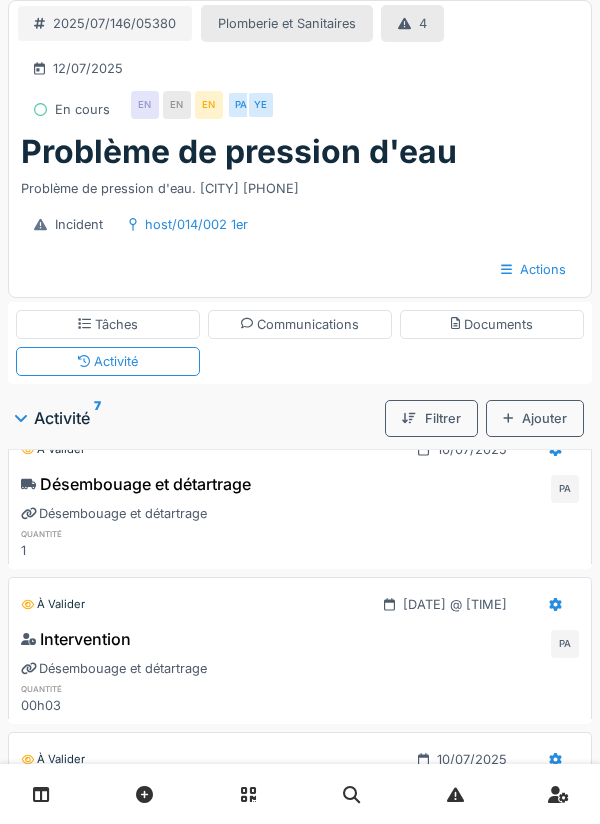 scroll, scrollTop: 0, scrollLeft: 0, axis: both 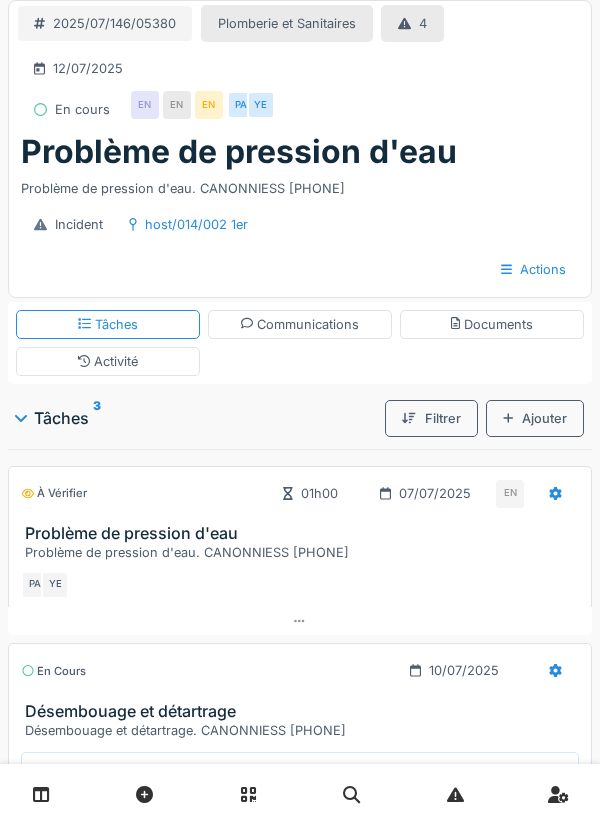 click at bounding box center [558, 794] 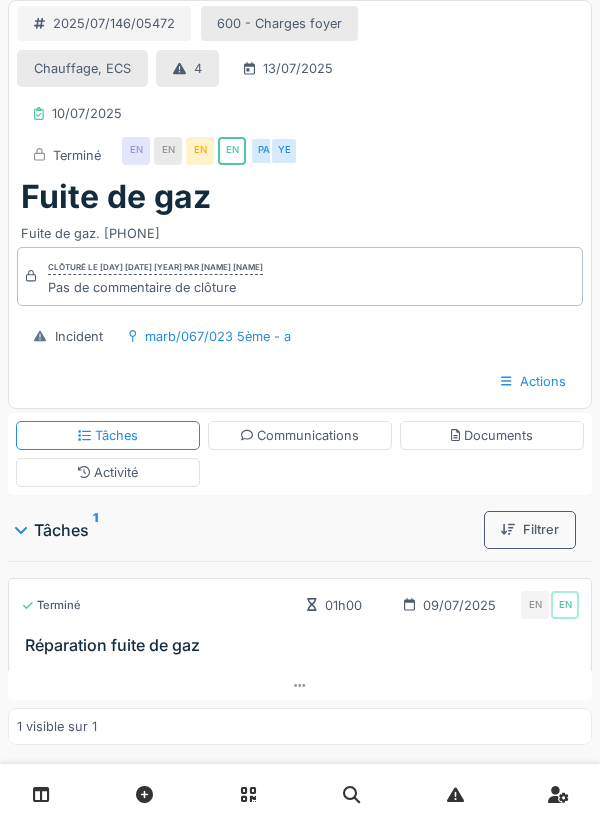 scroll, scrollTop: 0, scrollLeft: 0, axis: both 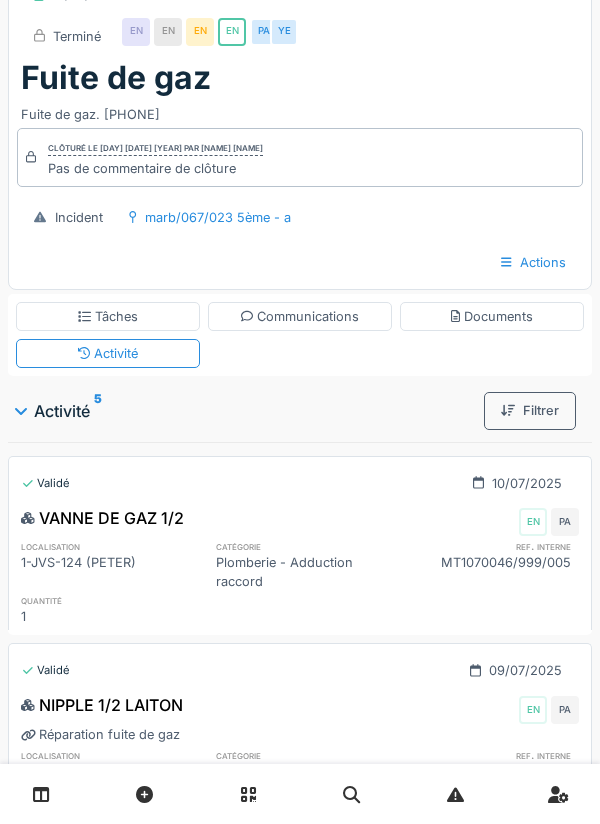 click on "Activité" at bounding box center [108, 353] 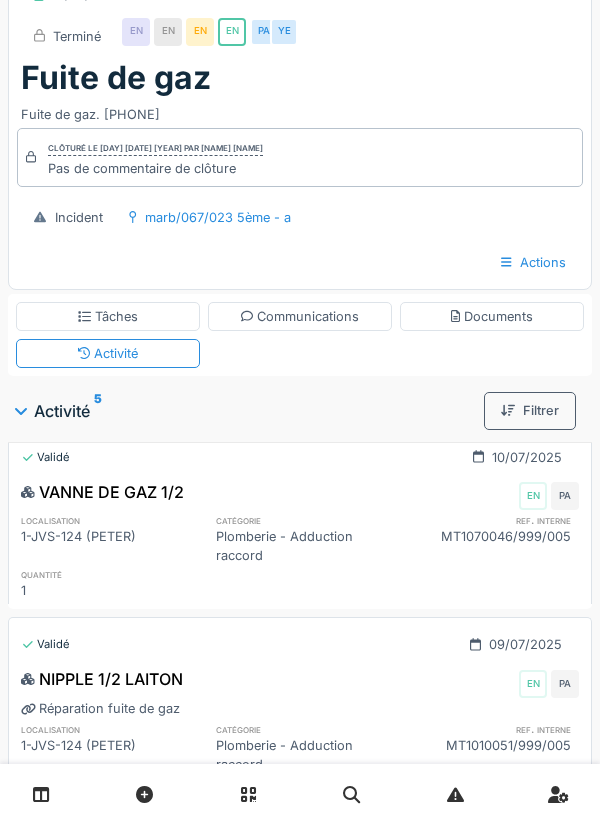 scroll, scrollTop: 0, scrollLeft: 0, axis: both 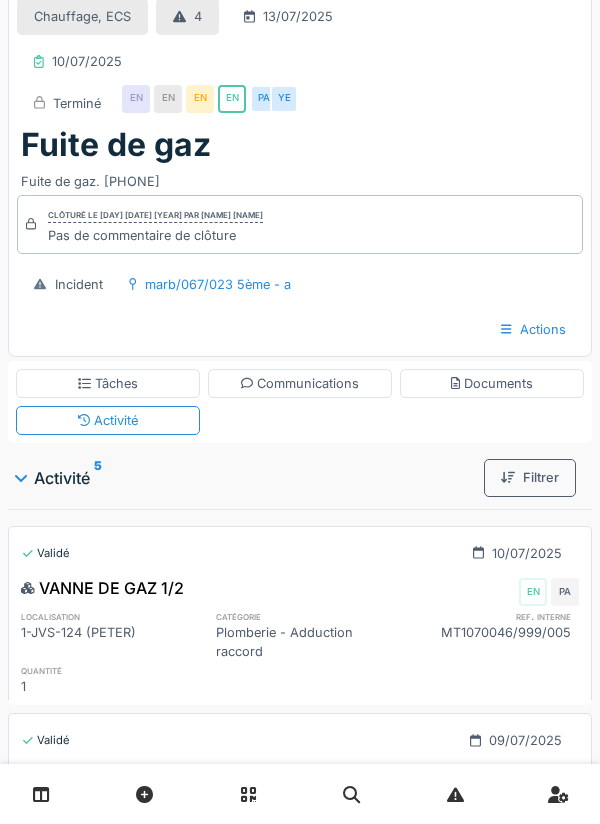 click on "Tâches" at bounding box center [108, 383] 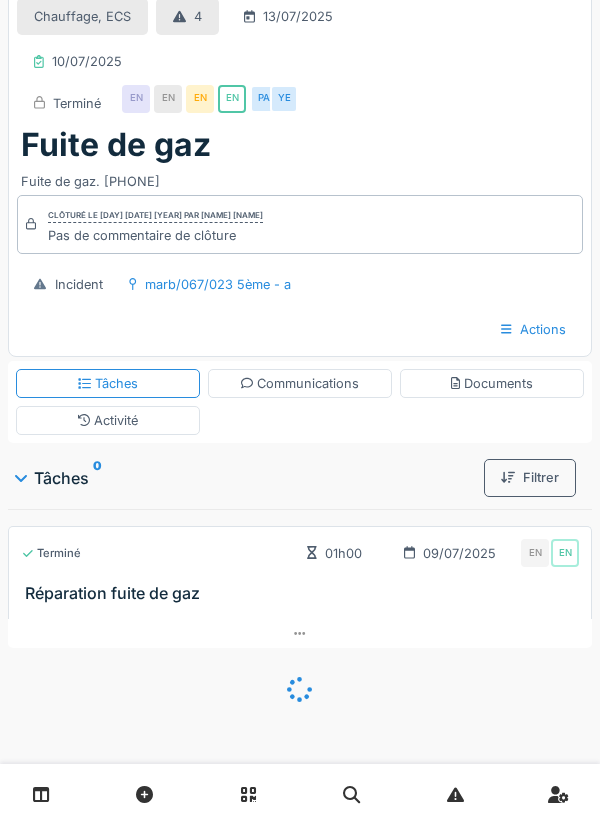 scroll, scrollTop: 29, scrollLeft: 0, axis: vertical 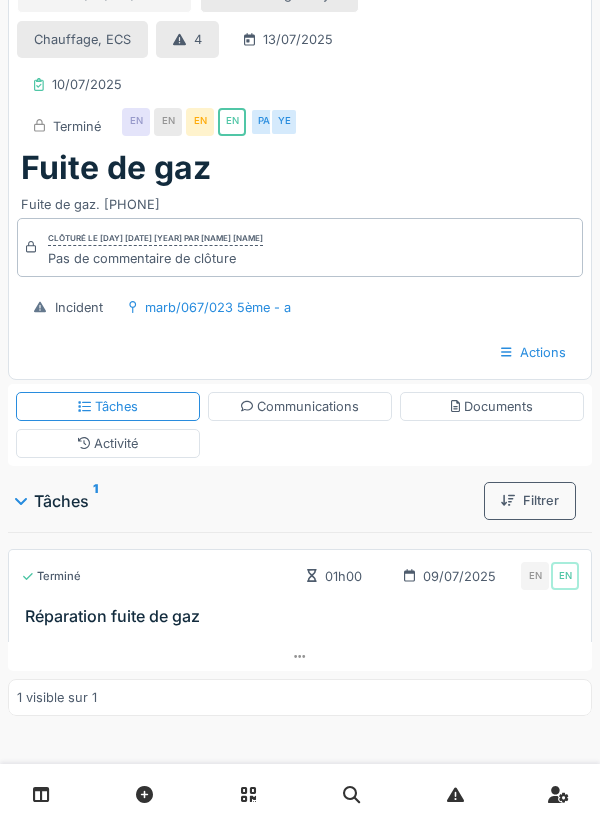 click on "Tâches" at bounding box center [108, 406] 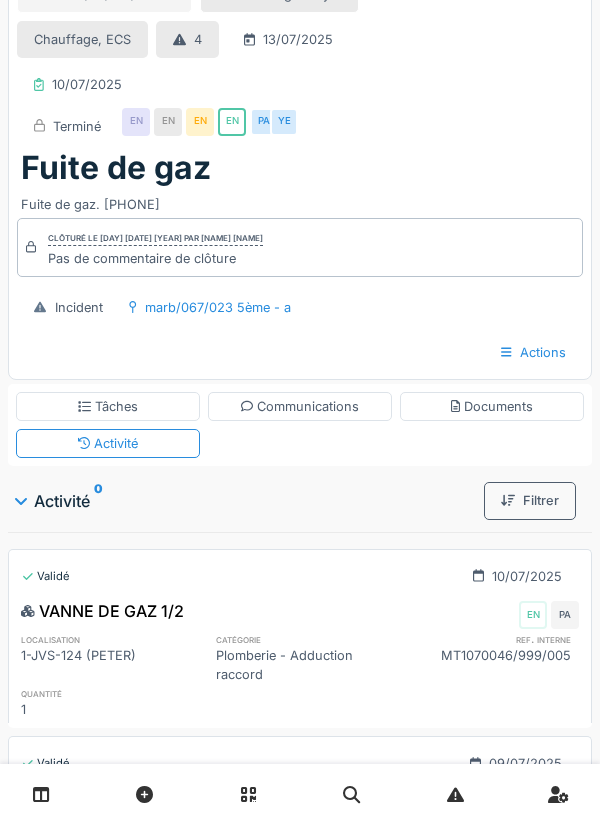 scroll, scrollTop: 52, scrollLeft: 0, axis: vertical 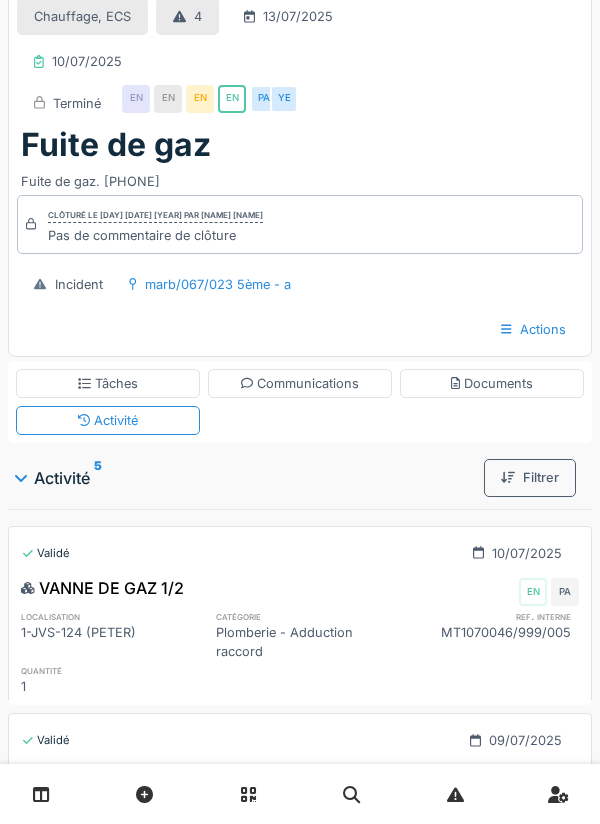click on "Activité" at bounding box center (108, 420) 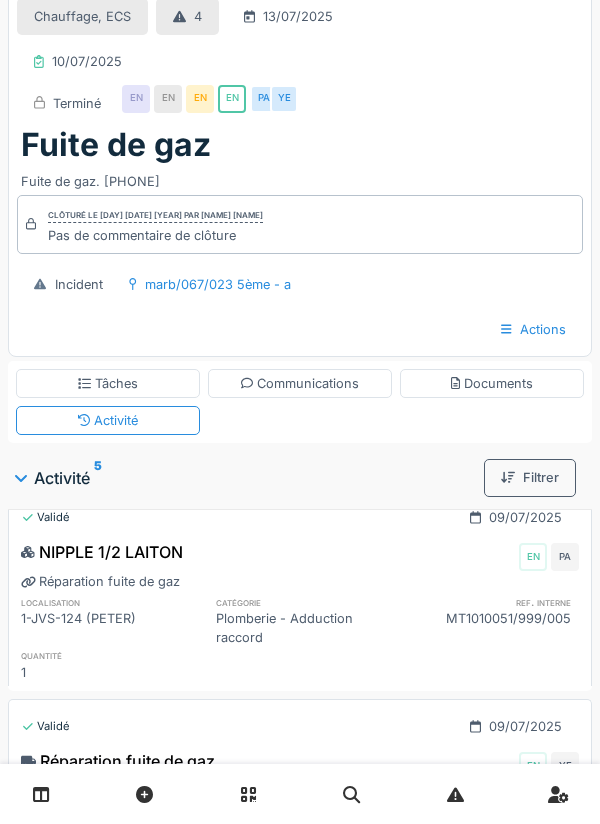 scroll, scrollTop: 307, scrollLeft: 0, axis: vertical 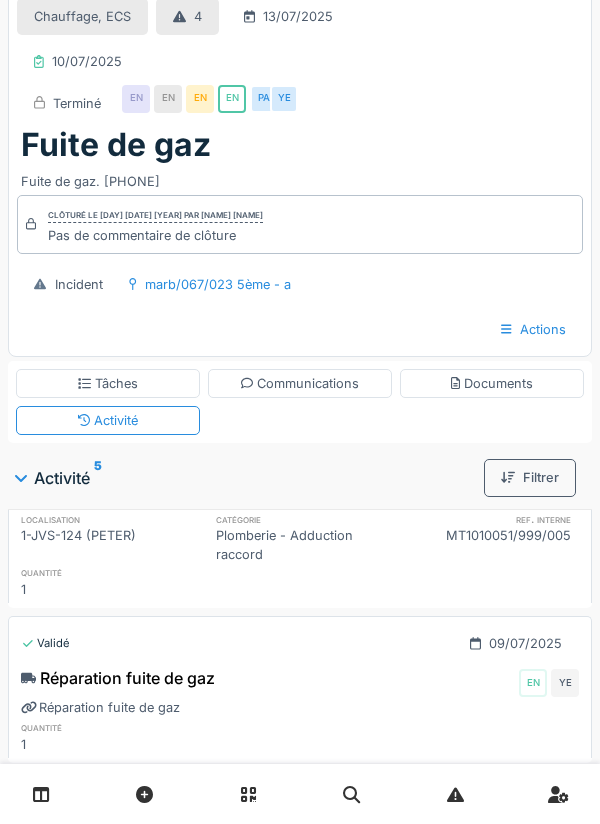 click on "Communications" at bounding box center (300, 383) 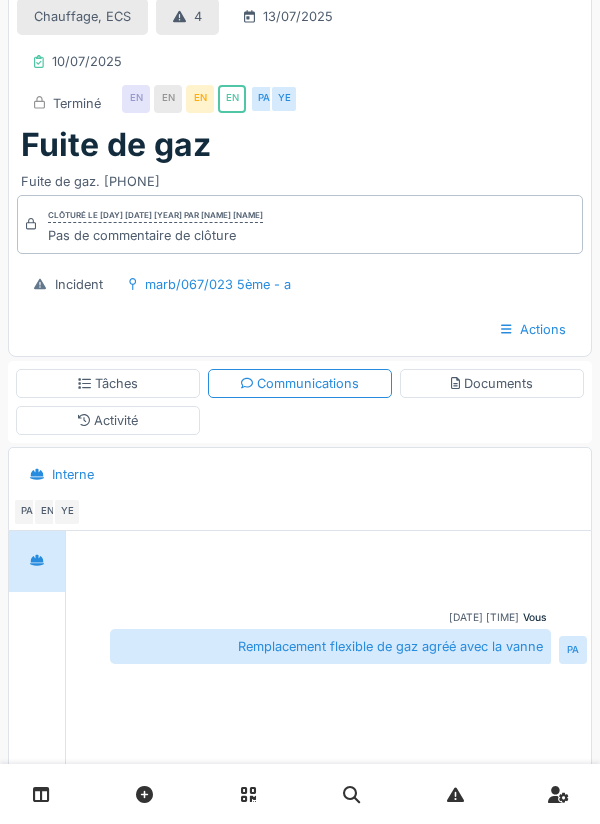 scroll, scrollTop: 132, scrollLeft: 0, axis: vertical 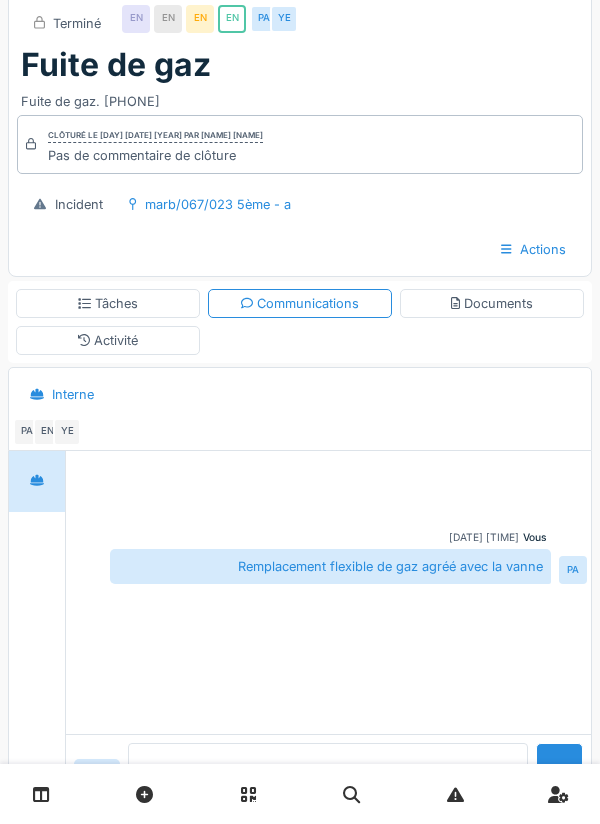 click at bounding box center (328, 775) 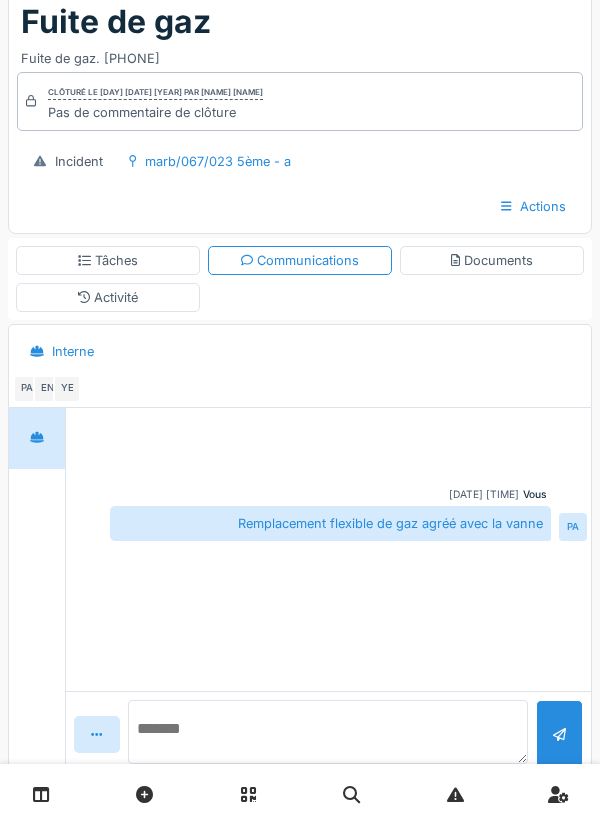 scroll, scrollTop: 228, scrollLeft: 0, axis: vertical 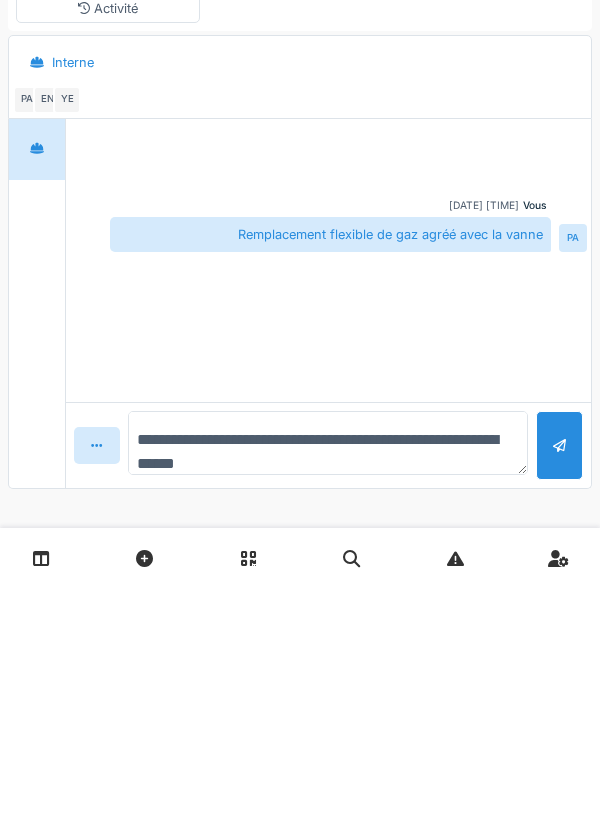 type on "**********" 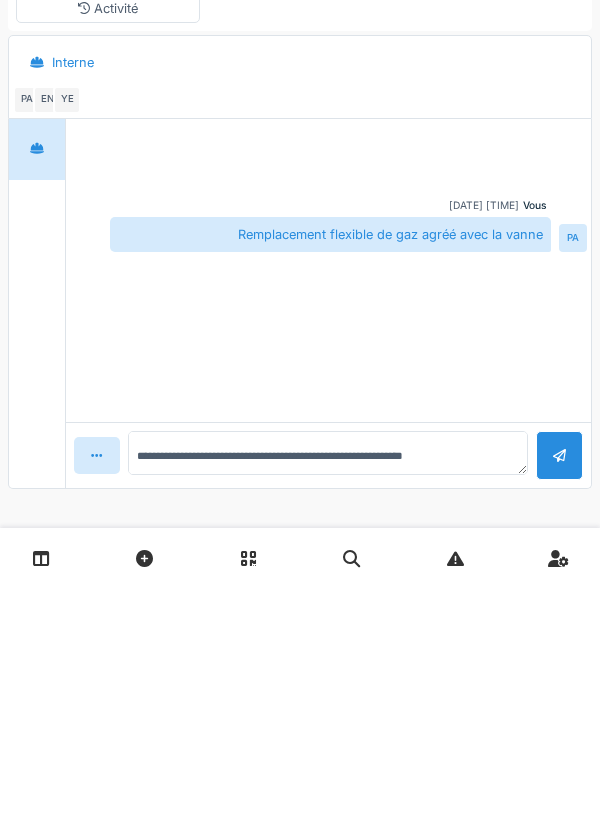 click at bounding box center (559, 691) 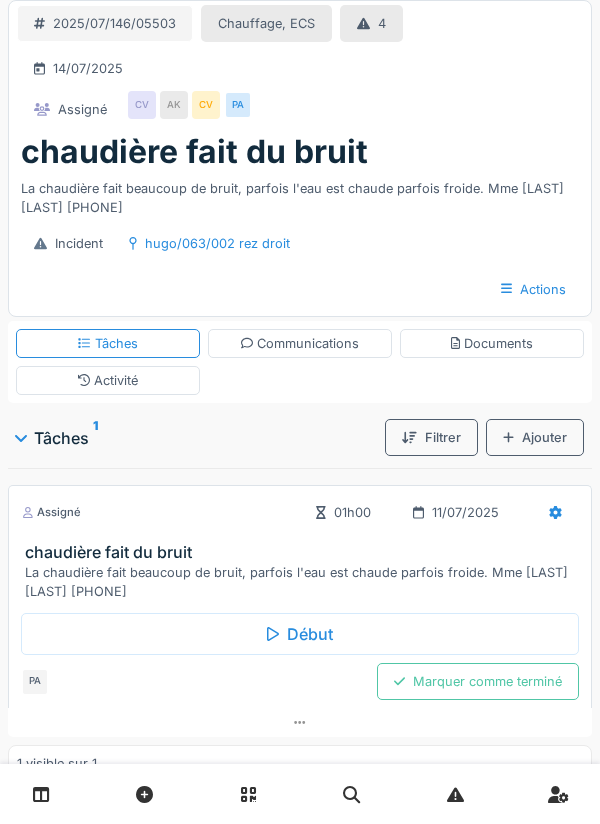 scroll, scrollTop: 0, scrollLeft: 0, axis: both 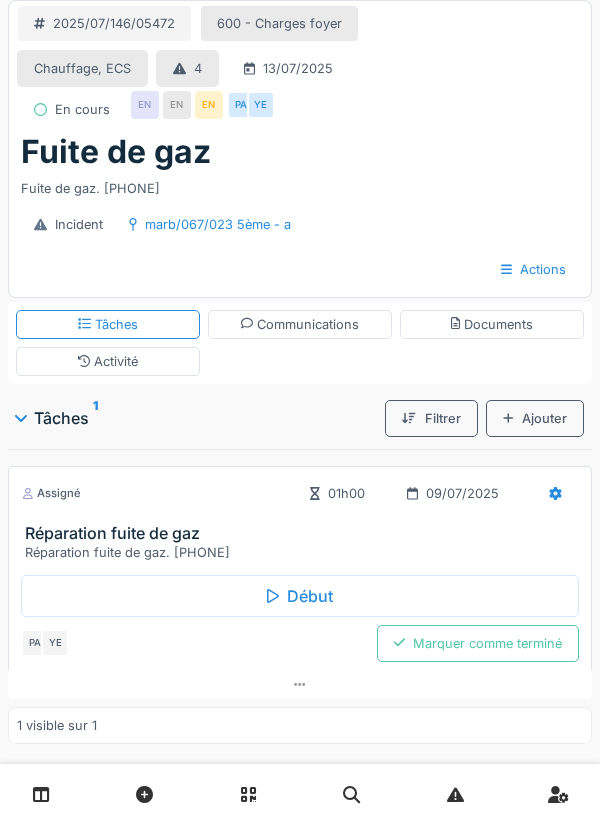 click on "Activité" at bounding box center [108, 361] 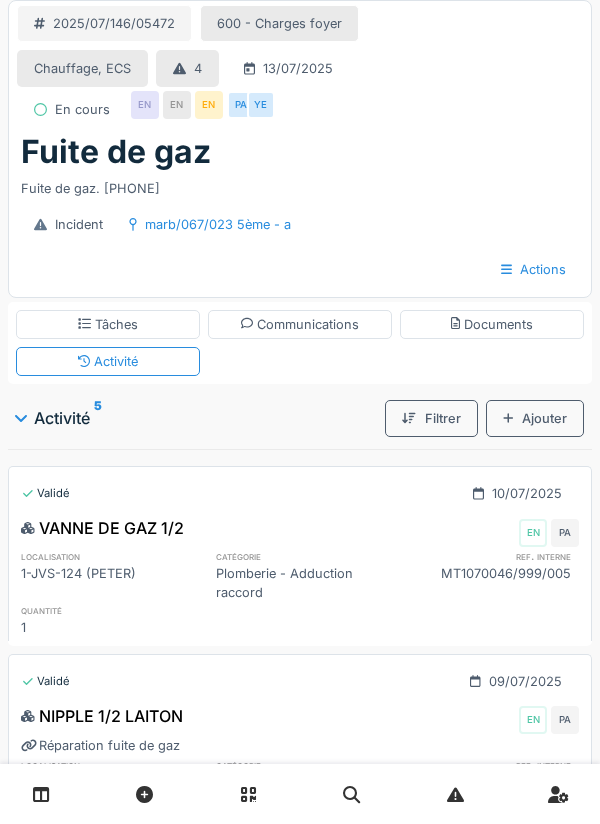 click on "Ajouter" at bounding box center [535, 418] 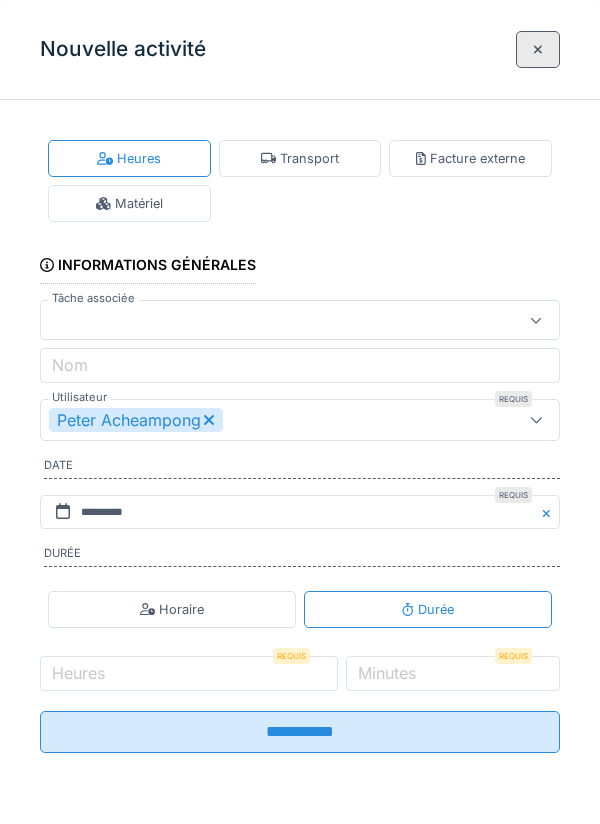 click on "Matériel" at bounding box center [129, 203] 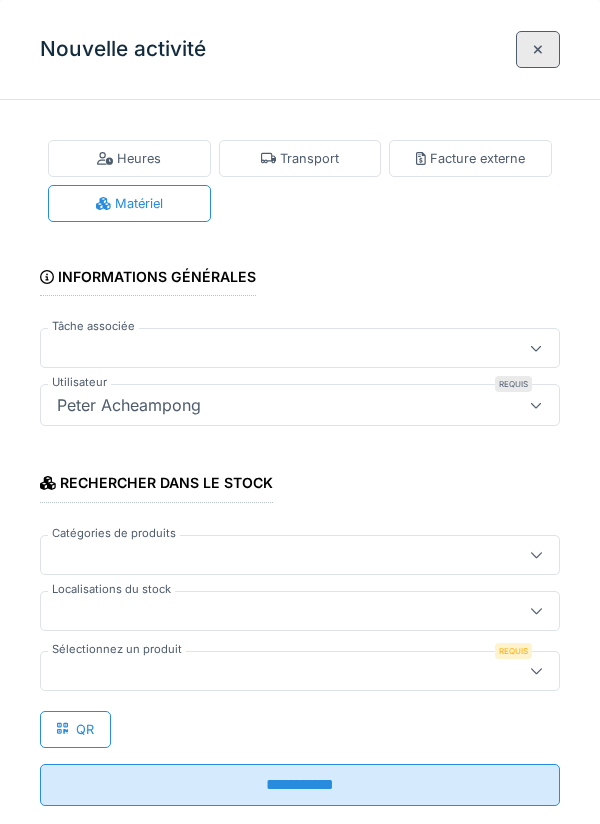 click at bounding box center [274, 611] 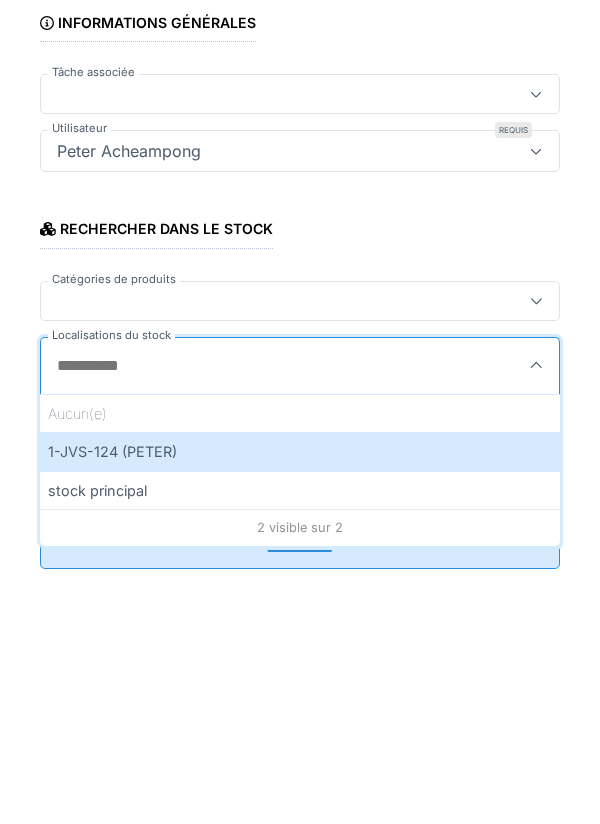 scroll, scrollTop: 31, scrollLeft: 0, axis: vertical 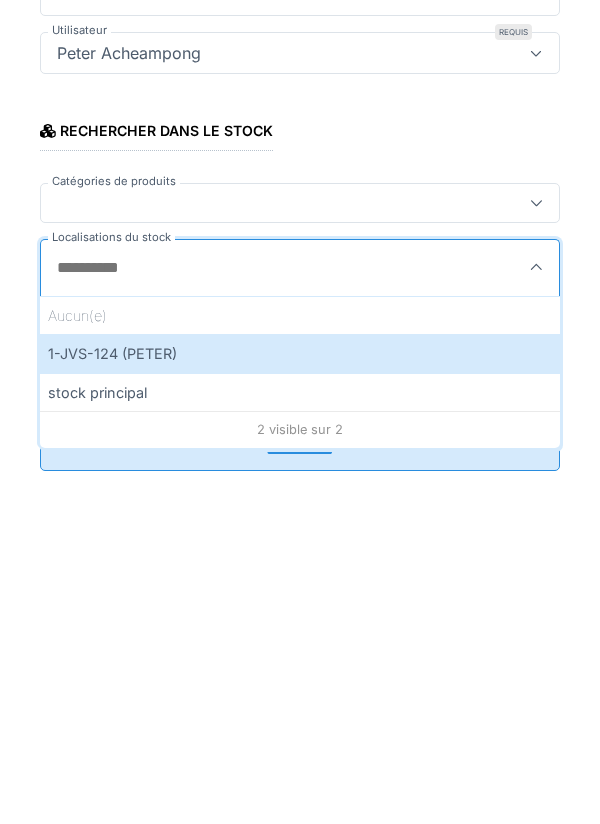 click on "1-JVS-124 (PETER)" at bounding box center (300, 705) 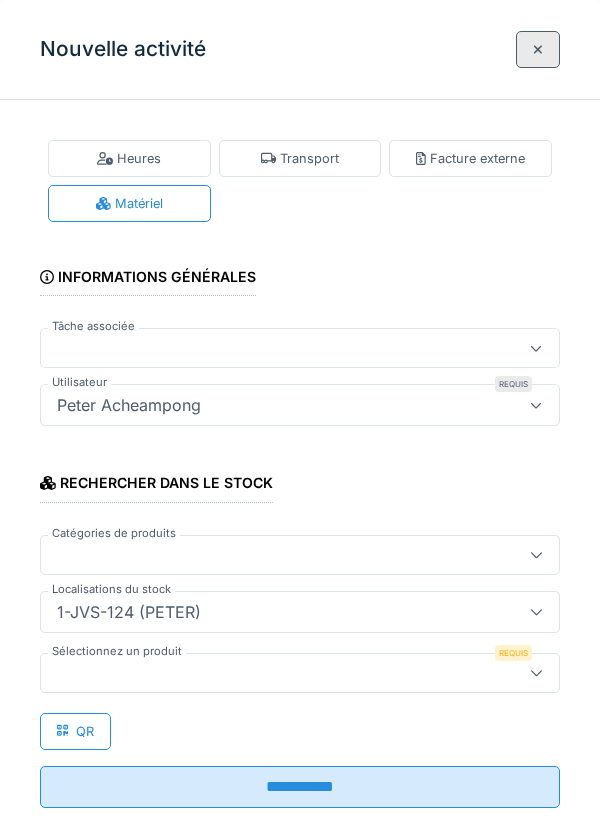 click at bounding box center (274, 673) 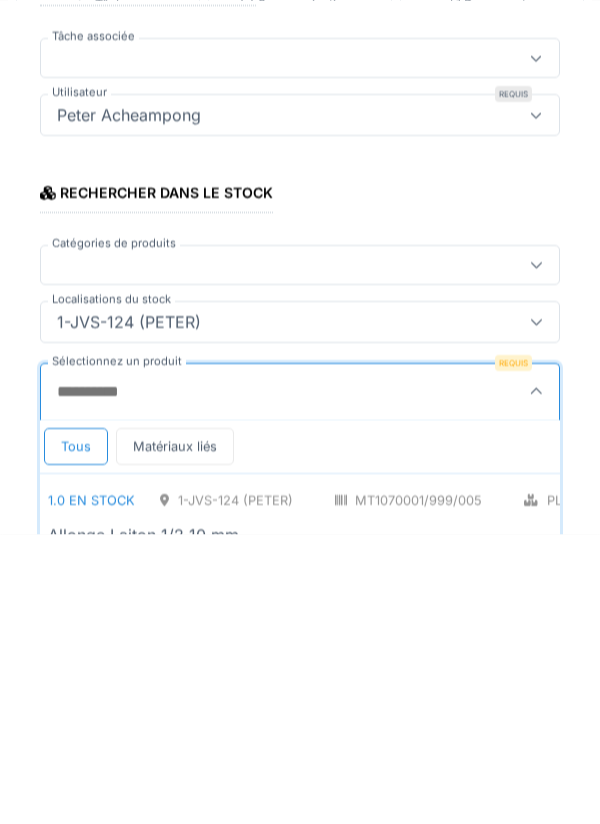 scroll, scrollTop: 125, scrollLeft: 0, axis: vertical 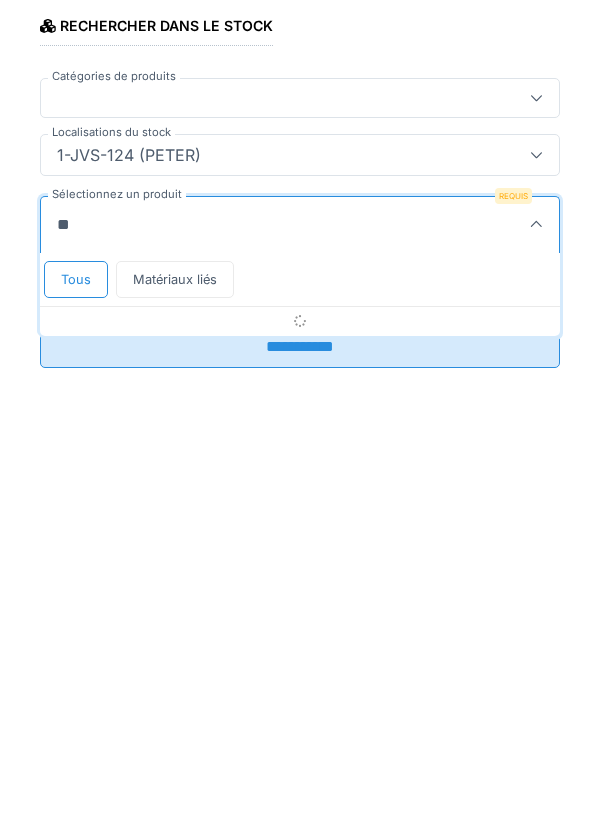 type on "*" 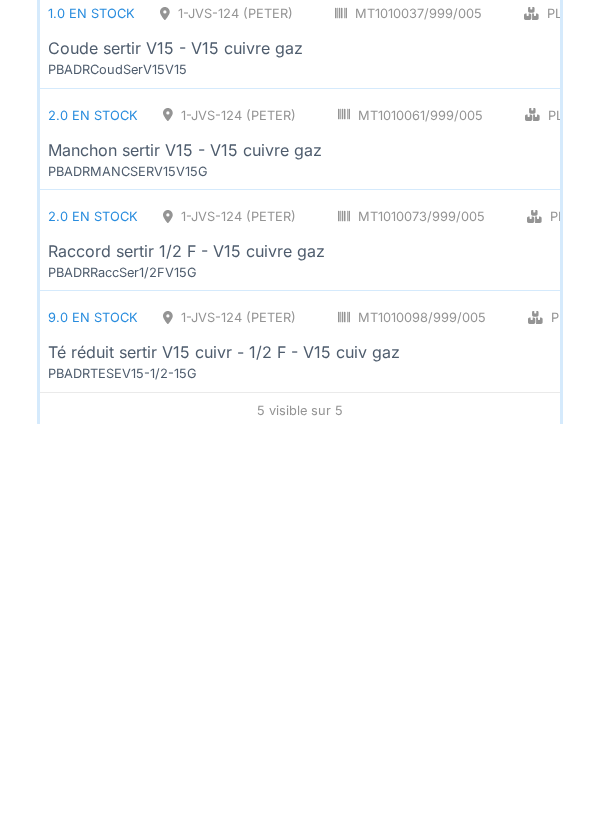 scroll, scrollTop: 482, scrollLeft: 0, axis: vertical 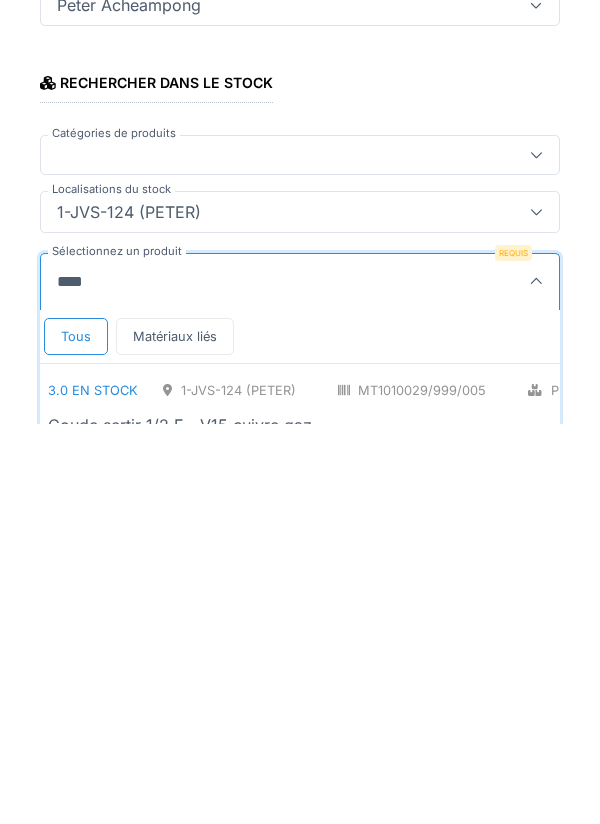 click on "***" at bounding box center [262, 682] 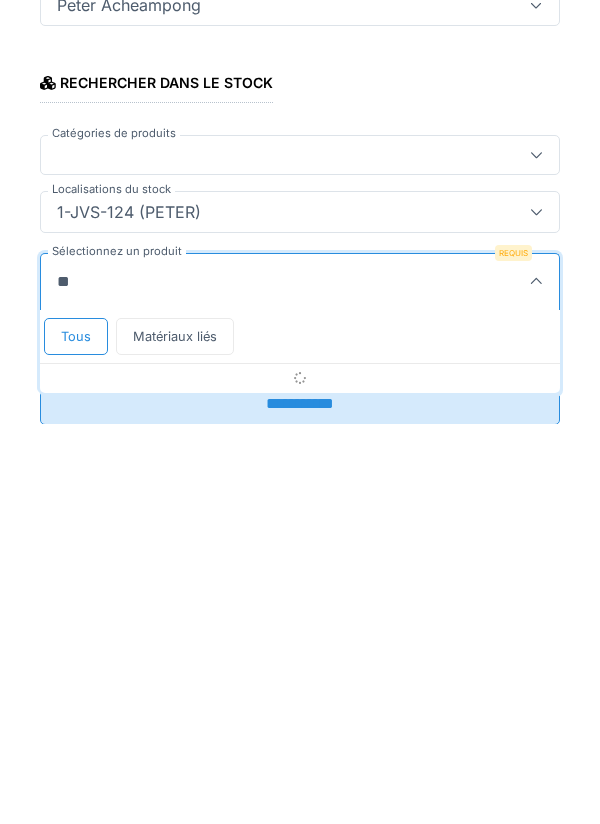 type on "*" 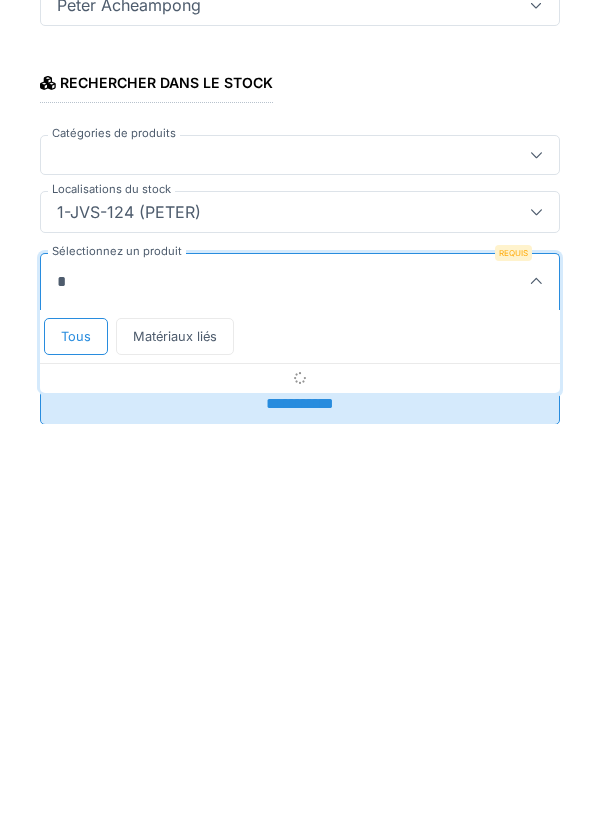 type 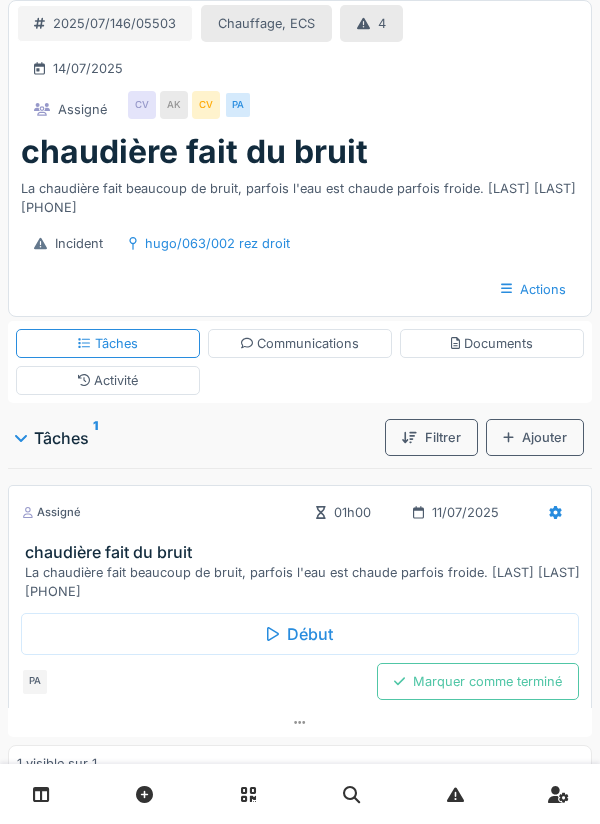scroll, scrollTop: 0, scrollLeft: 0, axis: both 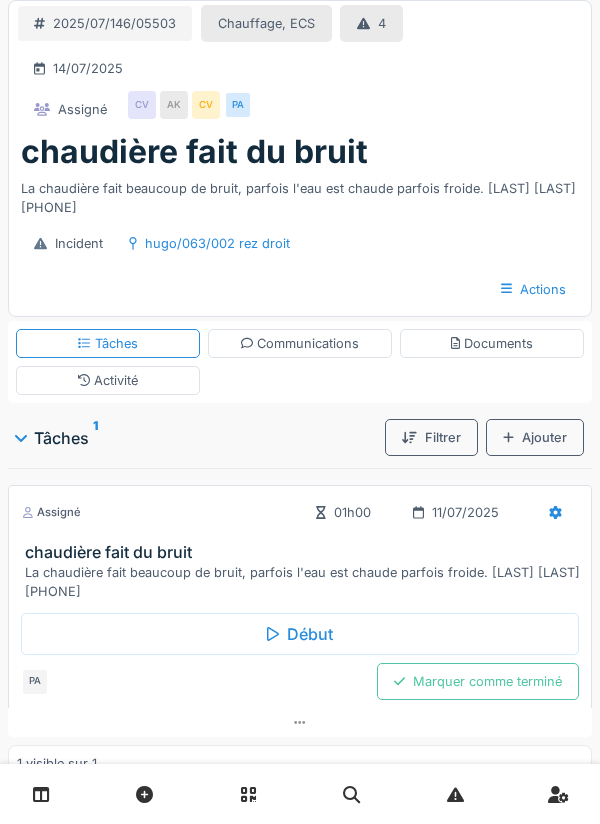 click on "Tâches" at bounding box center [108, 343] 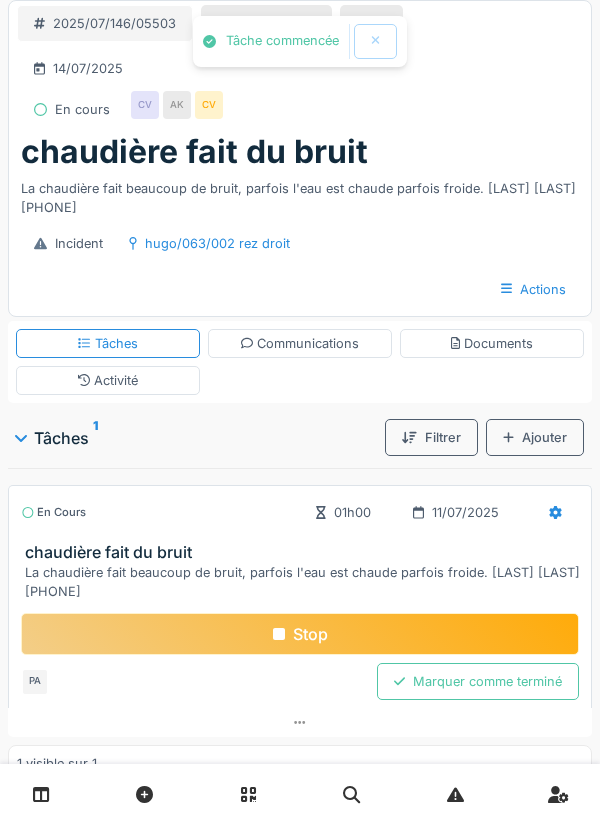 click on "Activité" at bounding box center (108, 380) 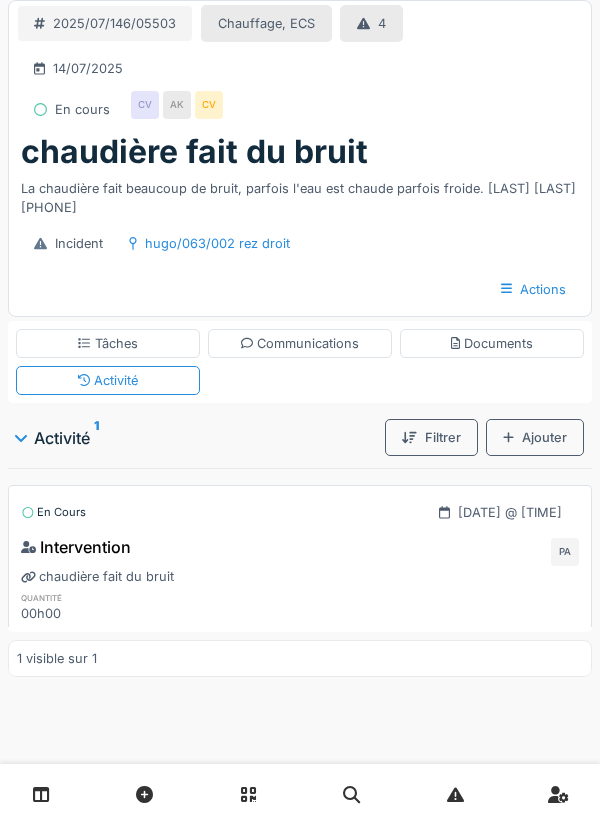 click on "Ajouter" at bounding box center [535, 437] 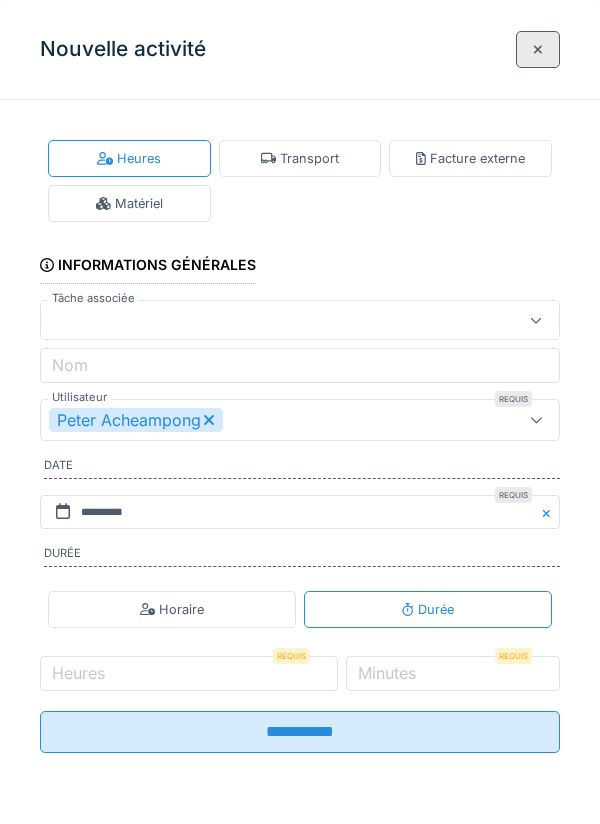 click on "Transport" at bounding box center [300, 158] 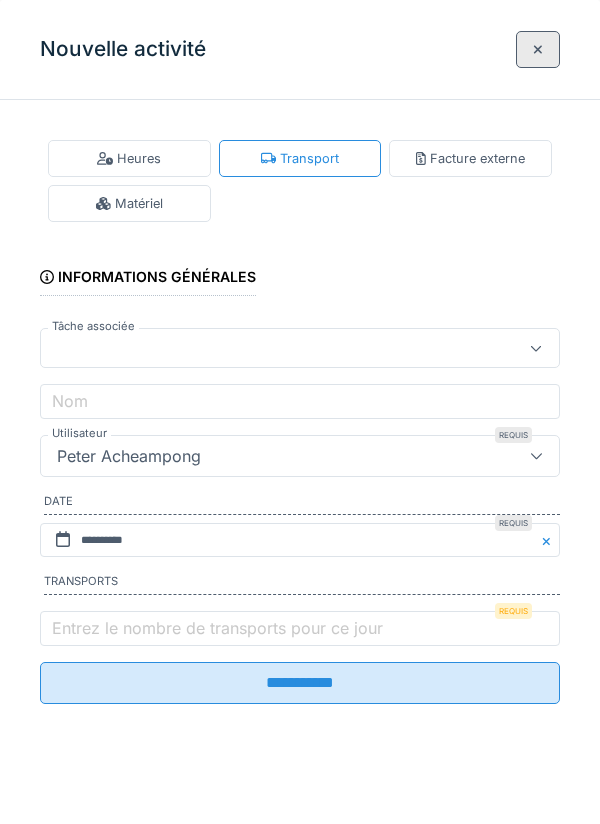 click on "Entrez le nombre de transports pour ce jour" at bounding box center (217, 628) 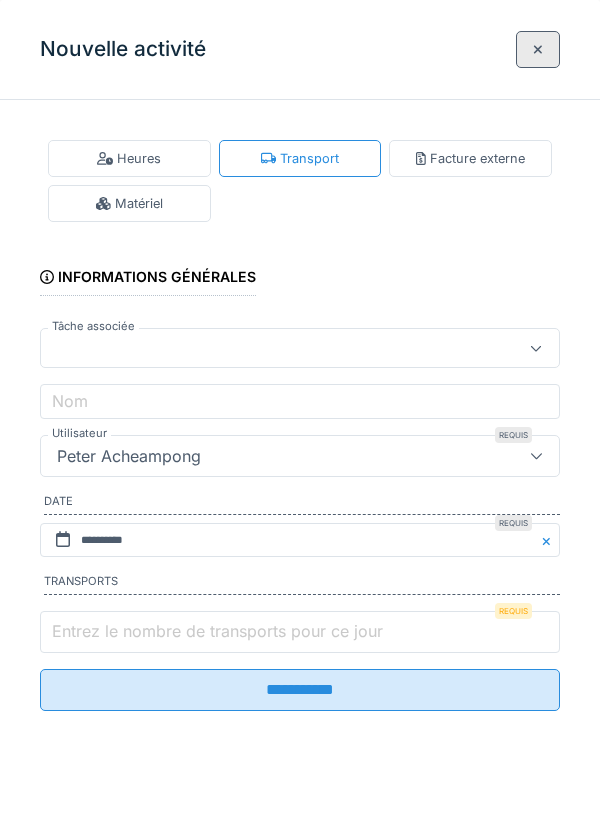 click on "Entrez le nombre de transports pour ce jour" at bounding box center (300, 632) 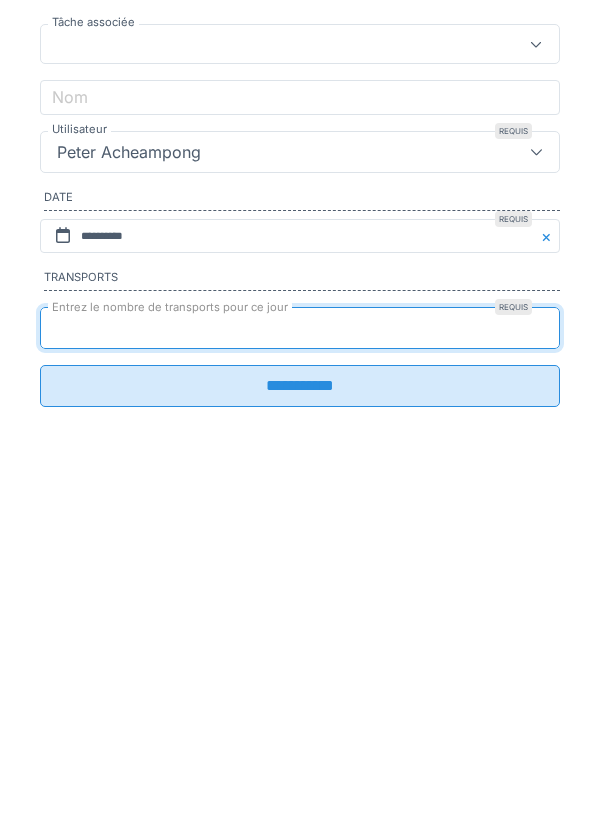 type on "*" 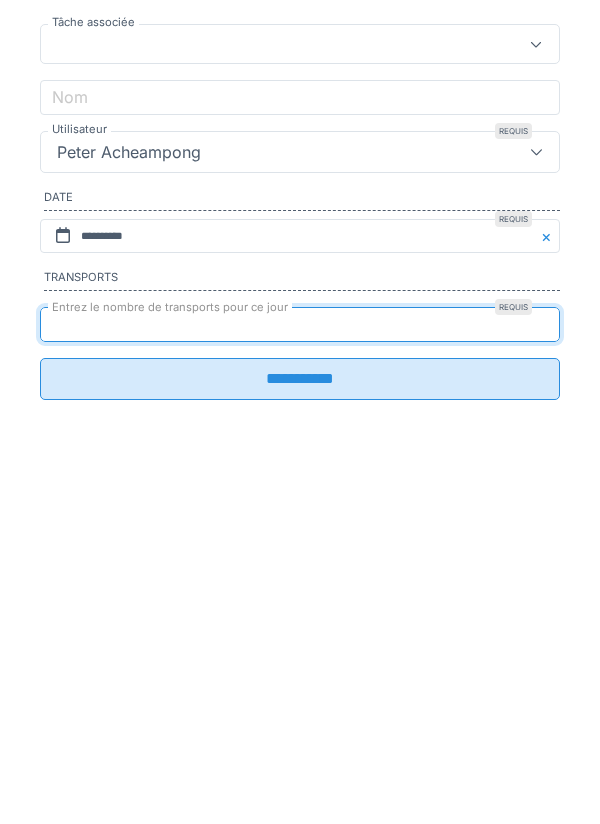 click on "**********" at bounding box center (300, 683) 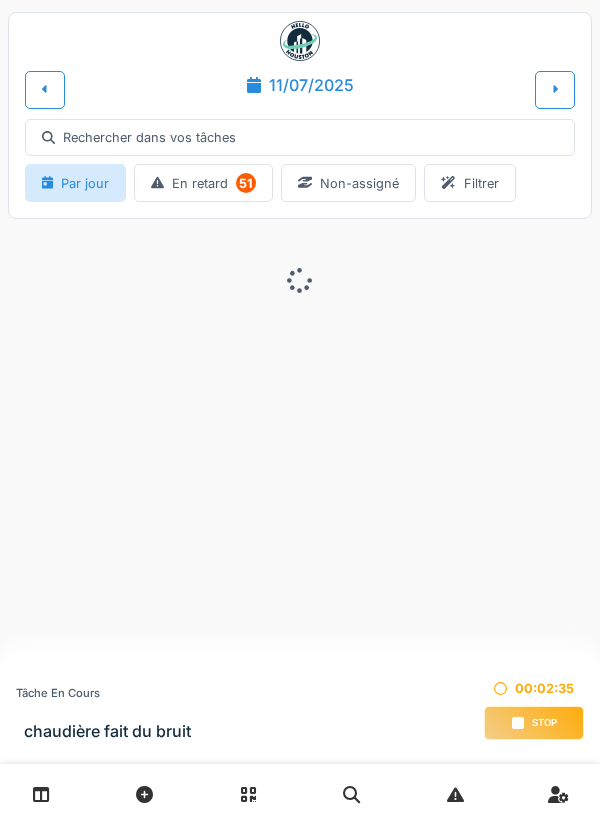 scroll, scrollTop: 0, scrollLeft: 0, axis: both 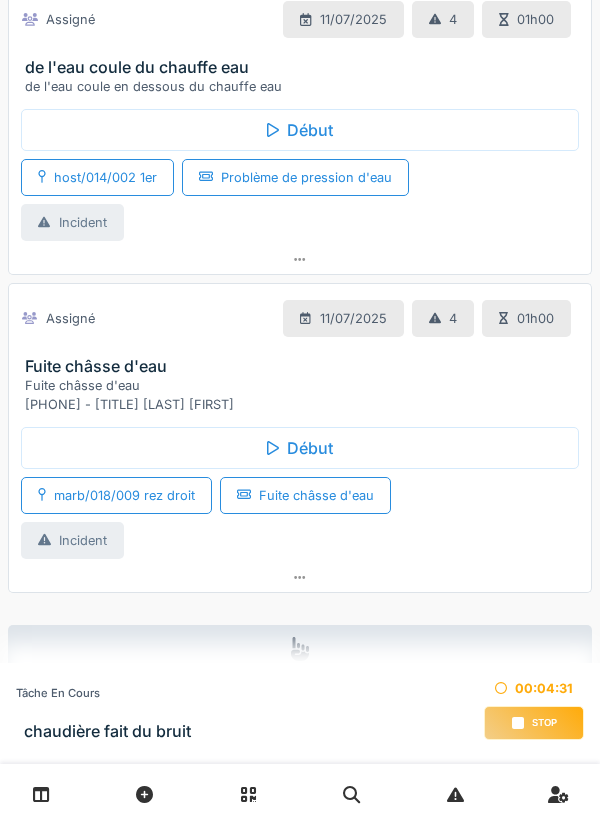 click on "Début marb/018/009 rez droit Fuite châsse d'eau  Incident" at bounding box center (300, 489) 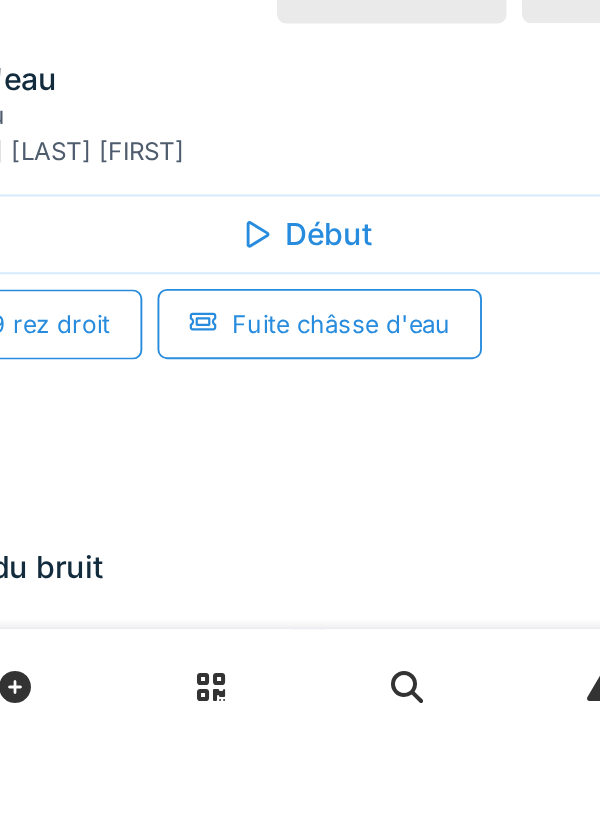 scroll, scrollTop: 795, scrollLeft: 0, axis: vertical 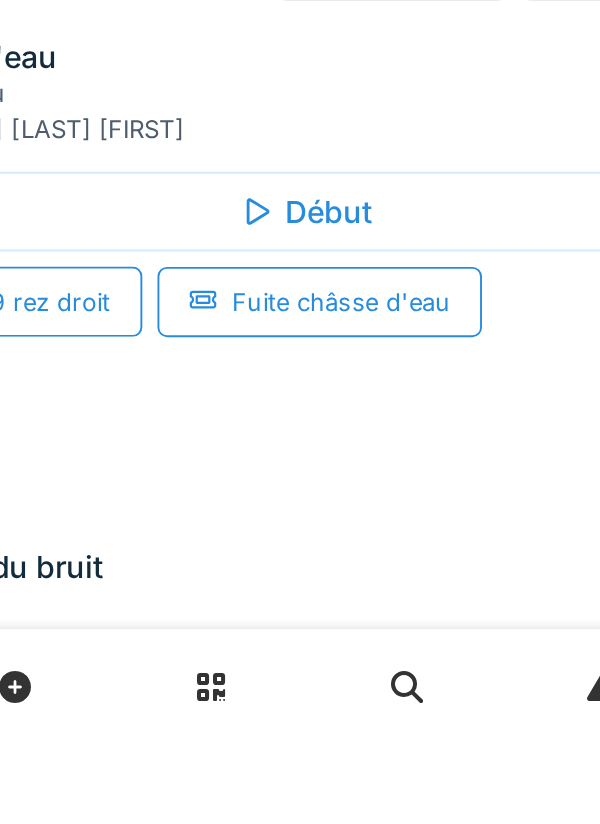 click on "Plus d'autres tâches à afficher" at bounding box center [300, 758] 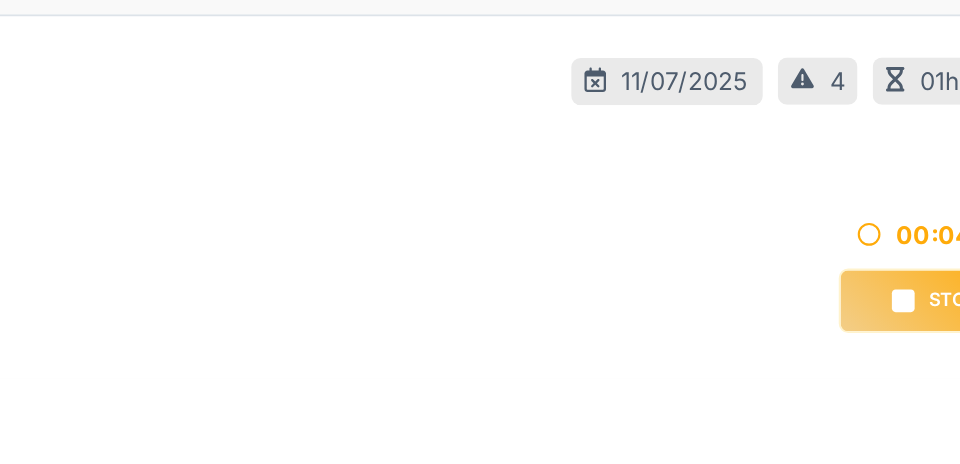 scroll, scrollTop: 779, scrollLeft: 0, axis: vertical 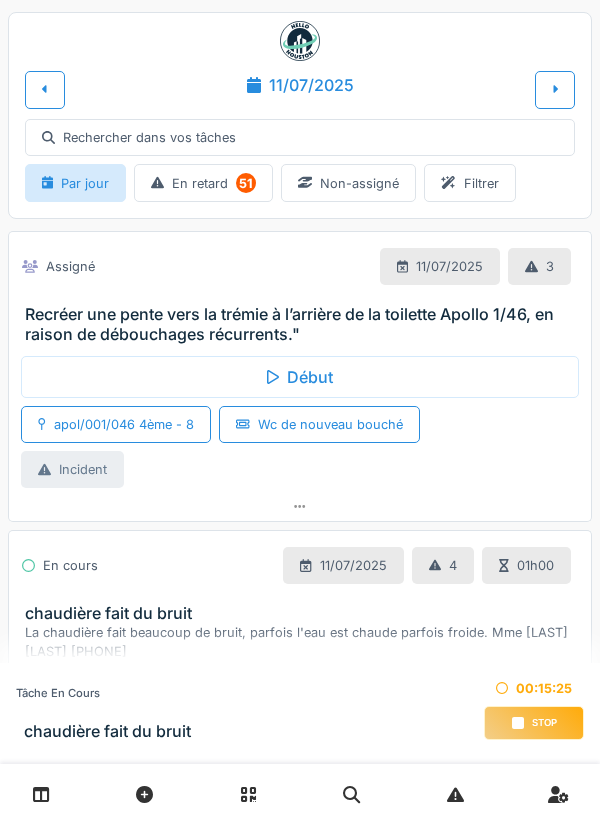 click on "Recréer une pente vers la trémie à l’arrière de la toilette Apollo 1/46, en raison de débouchages récurrents."" at bounding box center [304, 324] 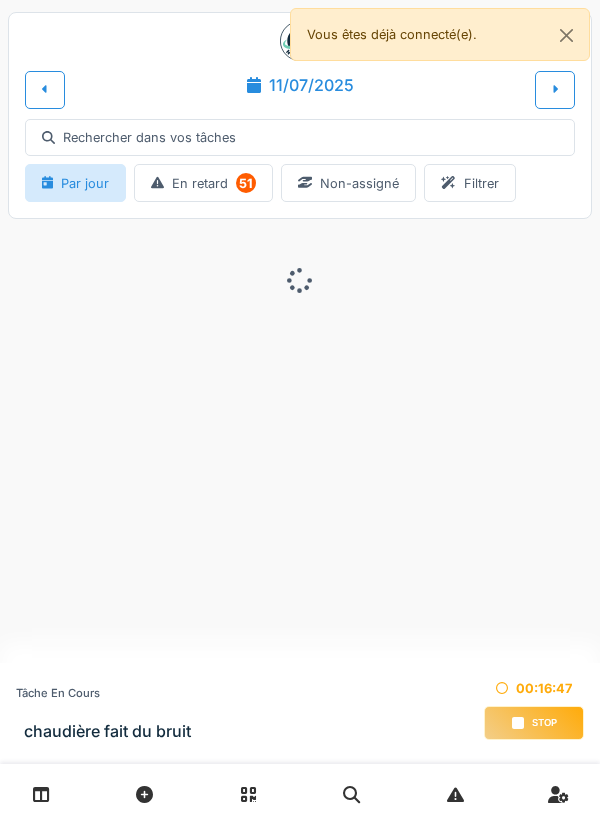 scroll, scrollTop: 0, scrollLeft: 0, axis: both 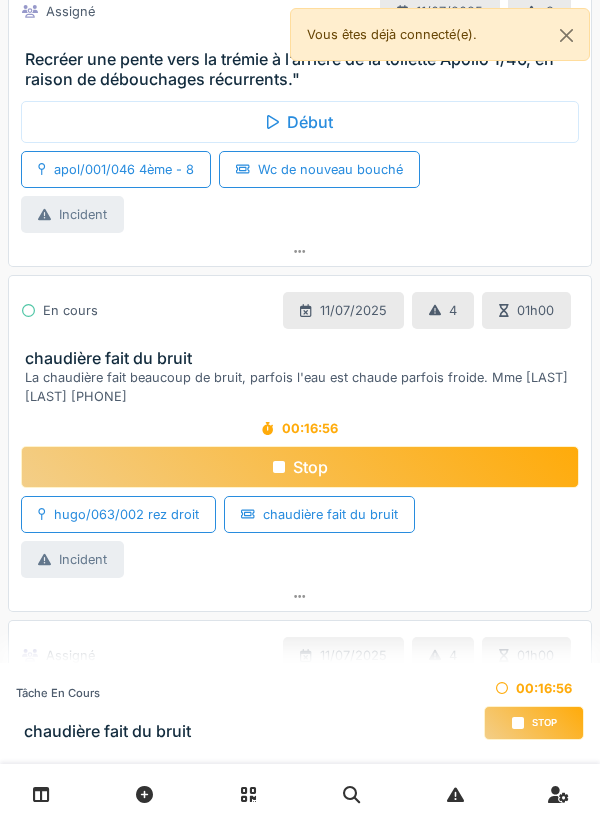 click on "La chaudière fait beaucoup de bruit, parfois l'eau est chaude parfois froide. Mme Khninech abdelkader 0484.03.41.22" at bounding box center [304, 387] 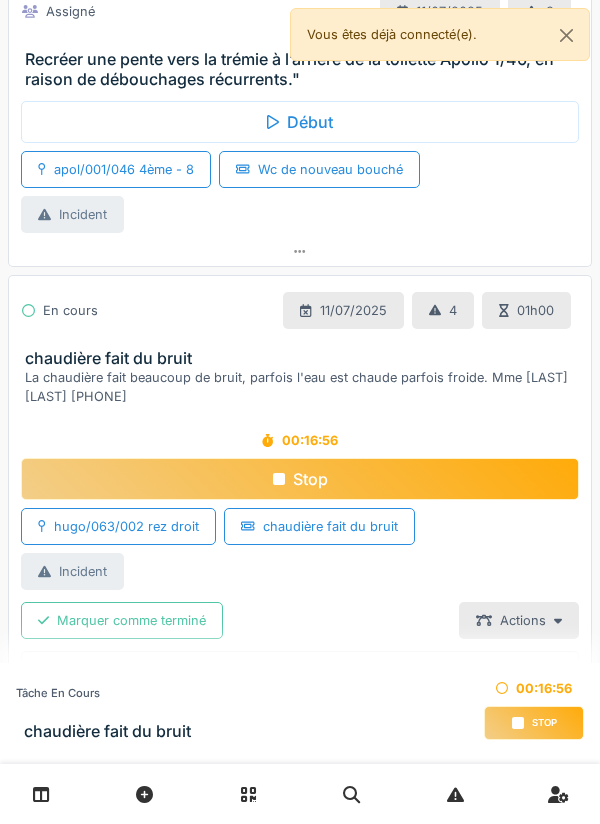 scroll, scrollTop: 450, scrollLeft: 0, axis: vertical 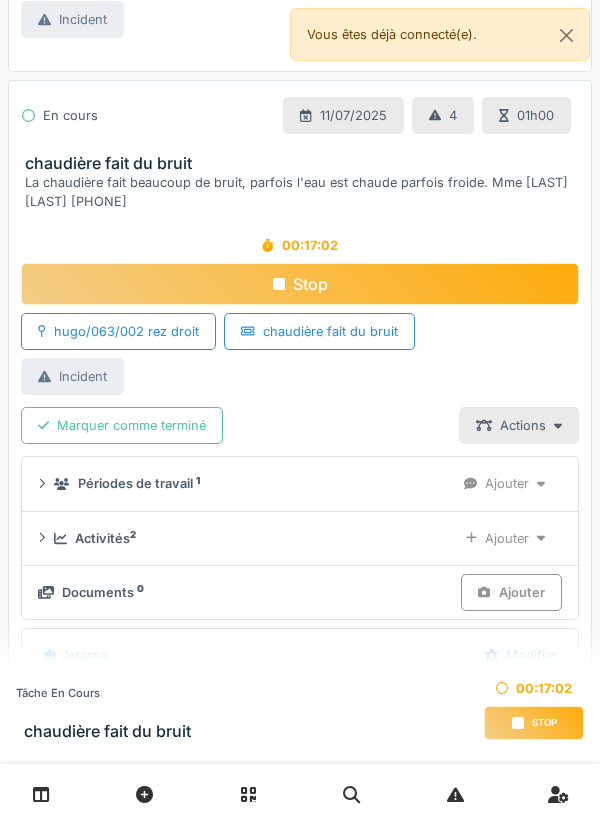 click on "Ajouter" at bounding box center [511, 592] 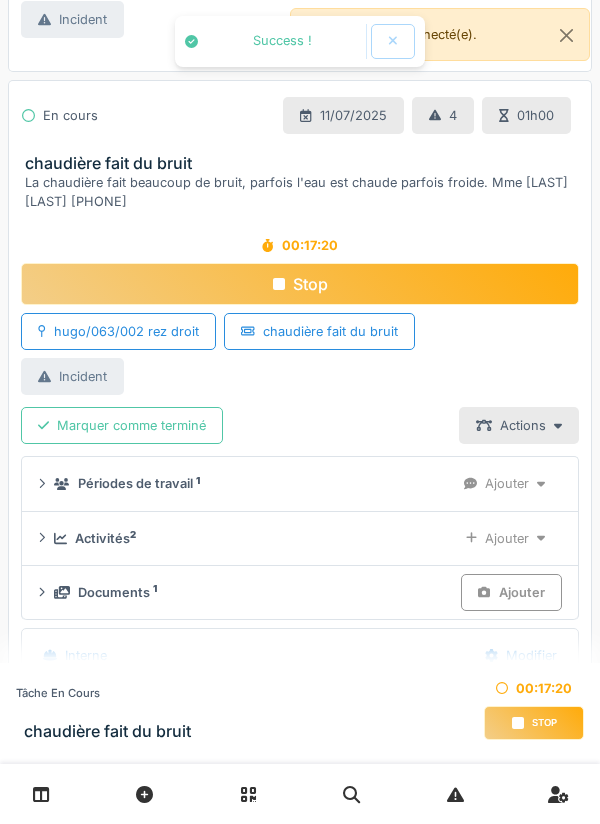 click on "Ajouter" at bounding box center [511, 592] 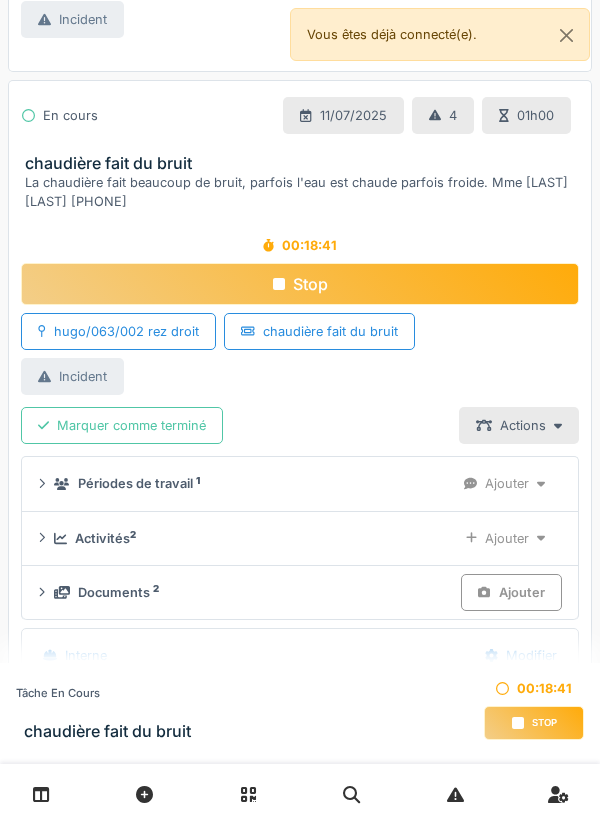 click on "Interne" at bounding box center [247, 655] 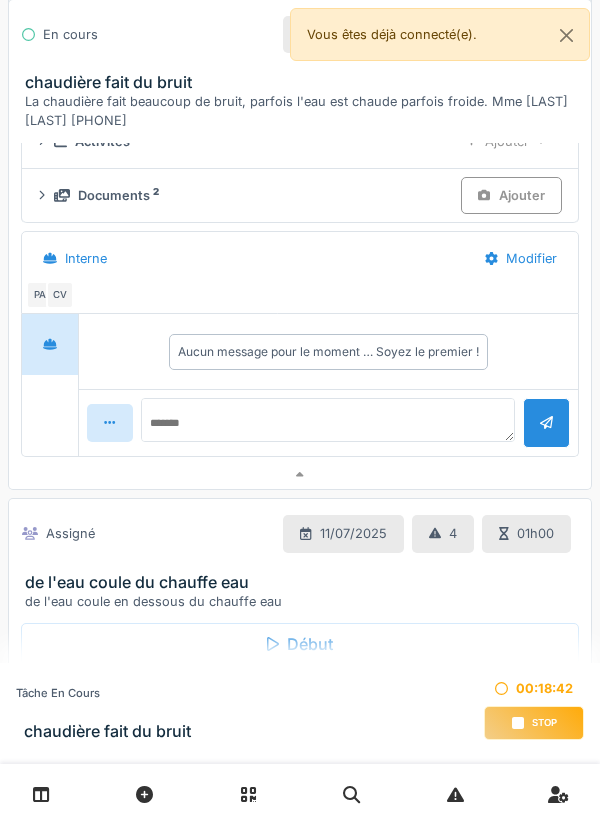 scroll, scrollTop: 856, scrollLeft: 0, axis: vertical 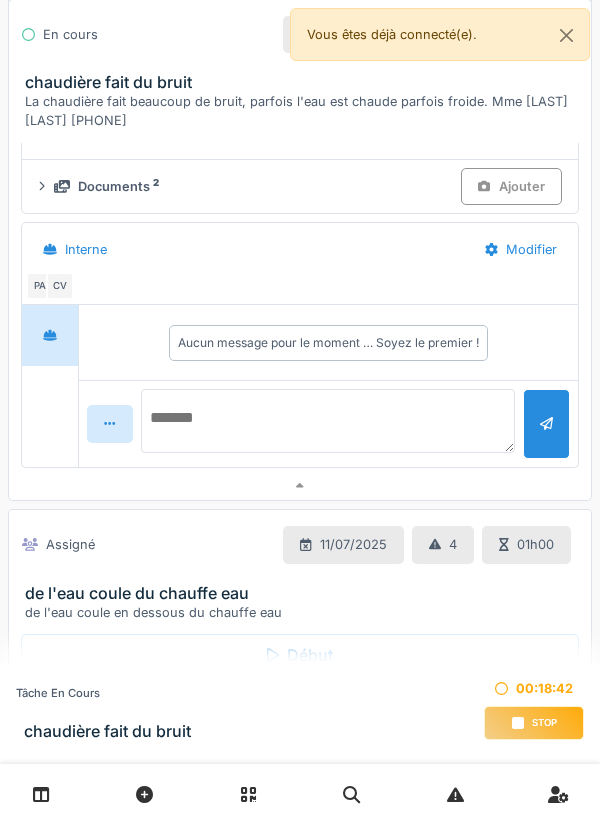 click at bounding box center (328, 421) 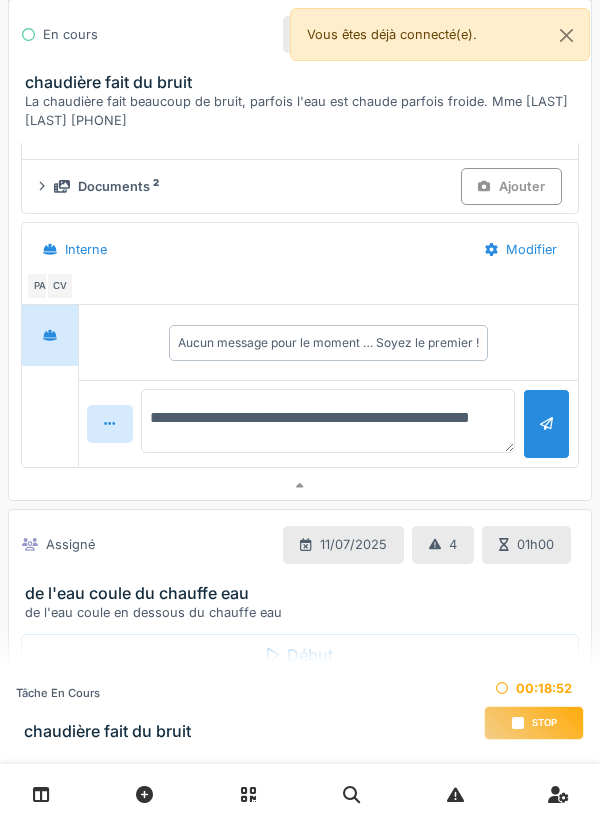 type on "**********" 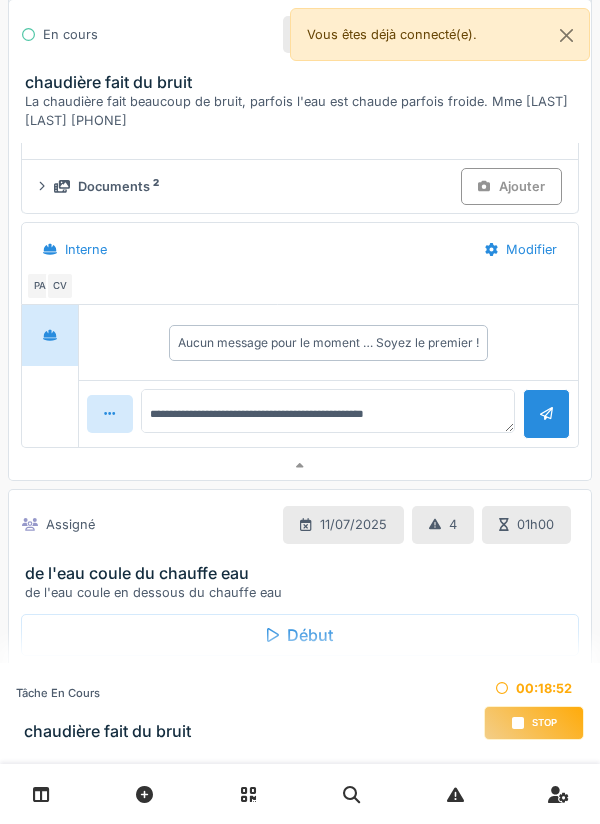 click at bounding box center (546, 413) 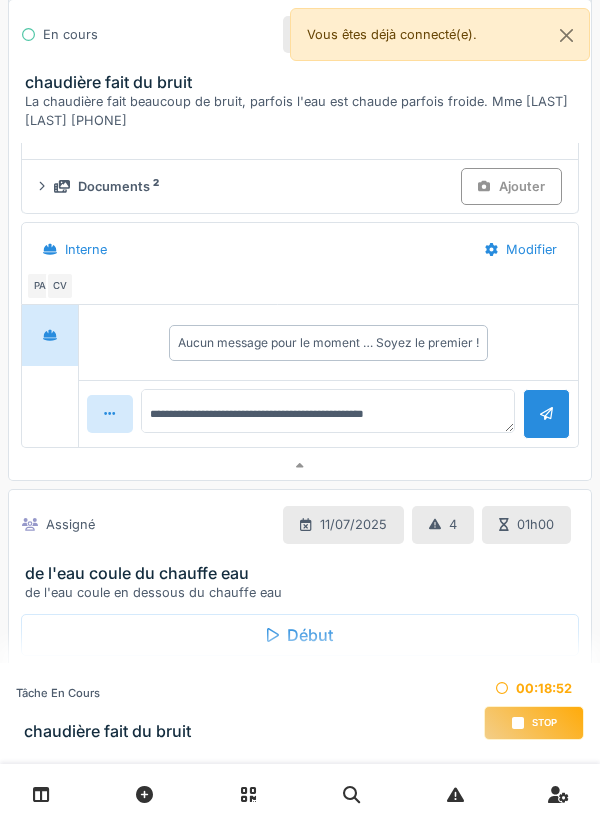 type 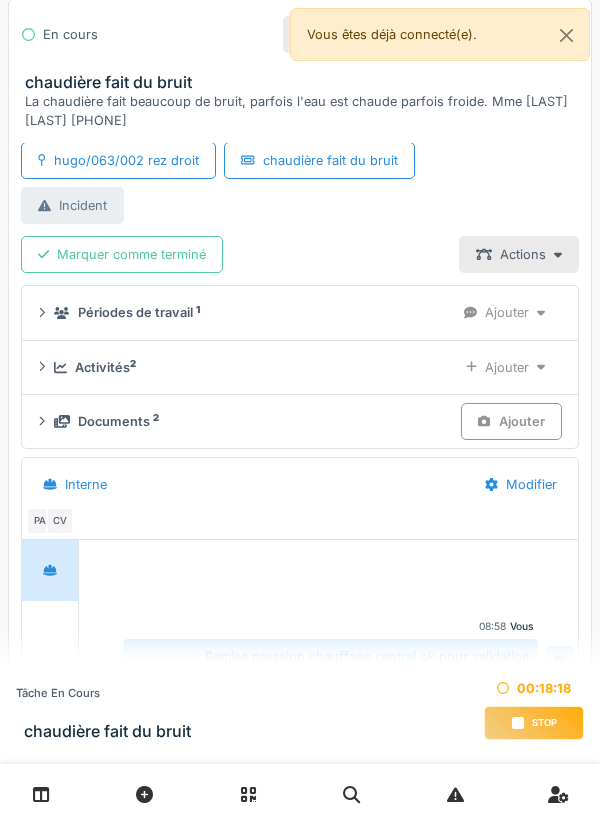 scroll, scrollTop: 617, scrollLeft: 0, axis: vertical 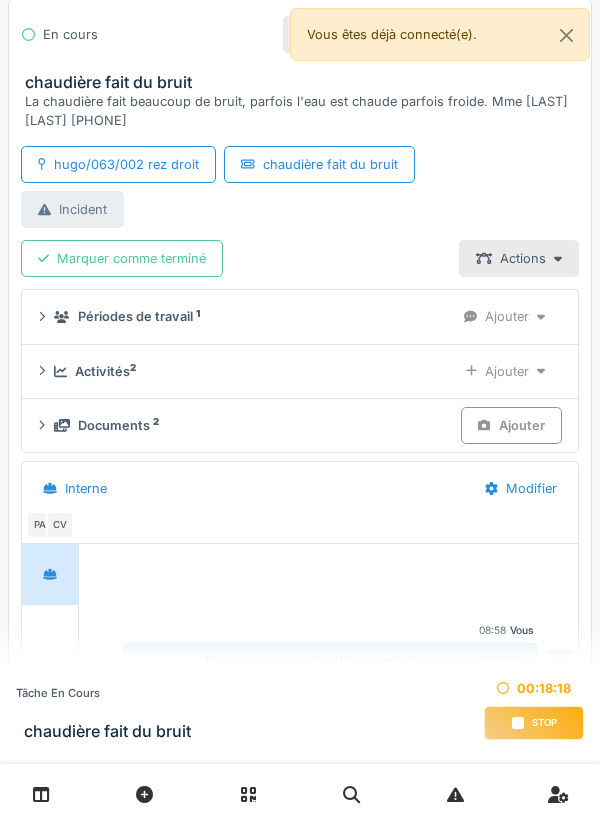 click on "Marquer comme terminé" at bounding box center (122, 258) 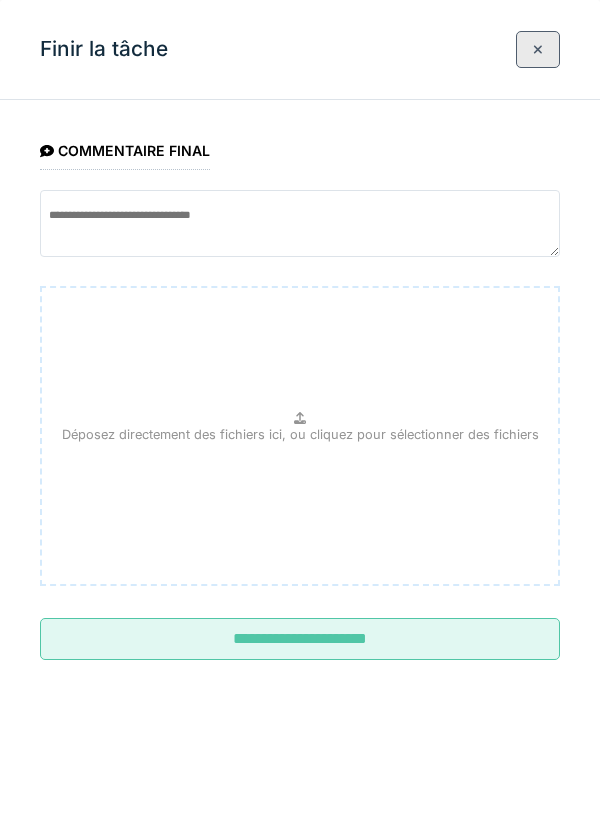 click on "**********" at bounding box center [300, 639] 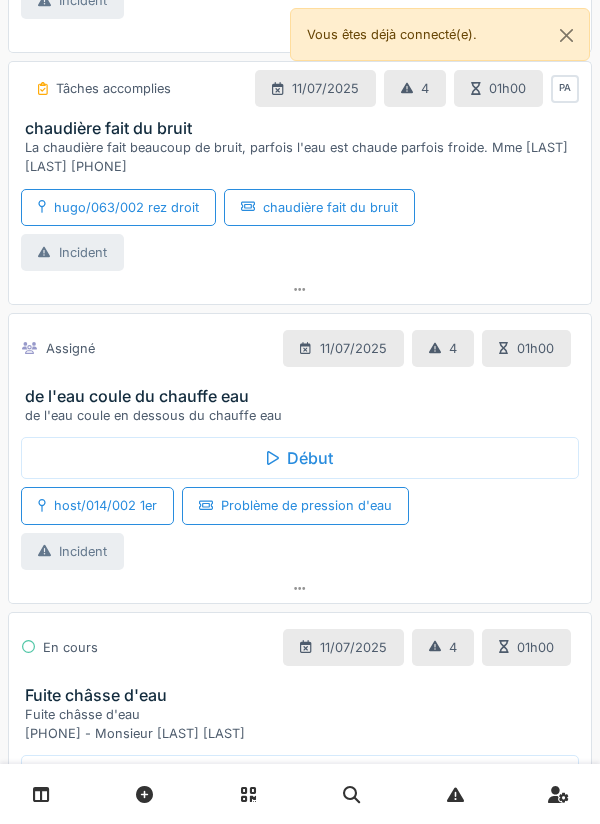 scroll, scrollTop: 459, scrollLeft: 0, axis: vertical 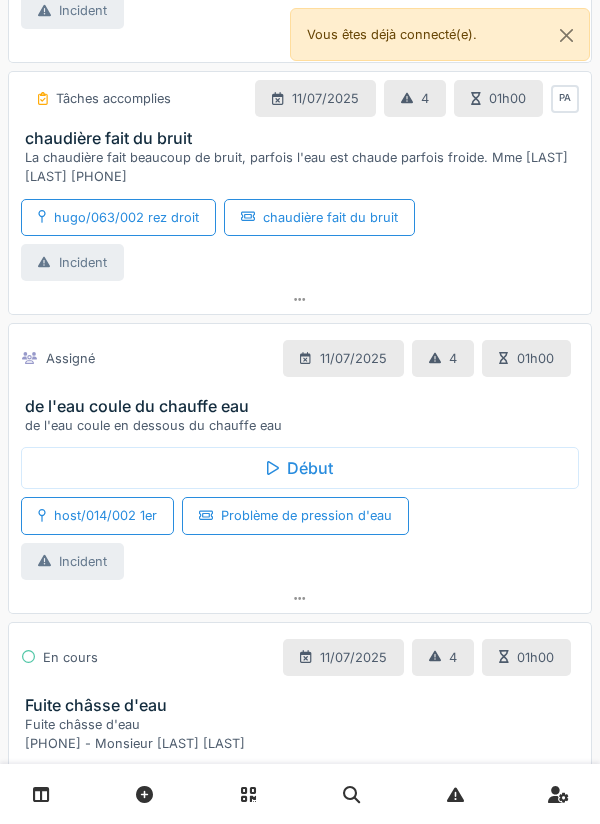 click on "de l'eau coule du chauffe eau" at bounding box center [304, 406] 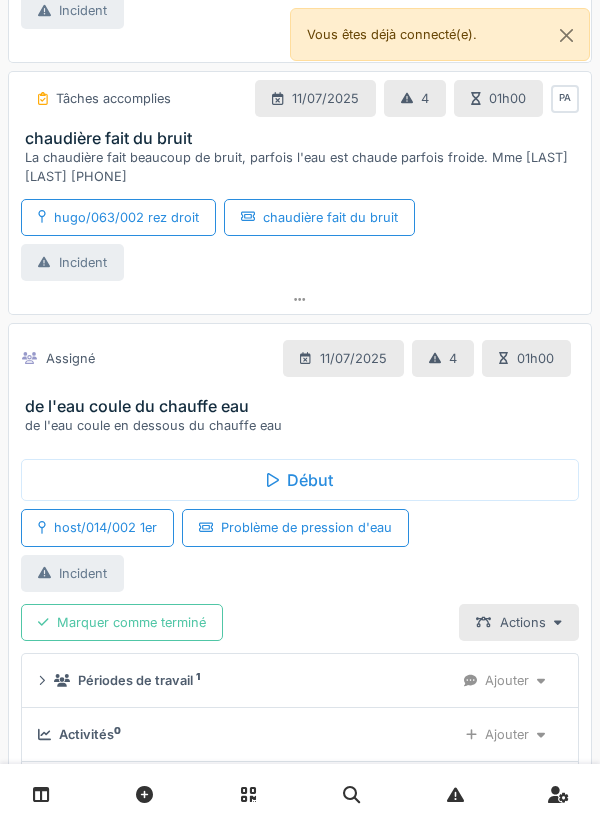 scroll, scrollTop: 687, scrollLeft: 0, axis: vertical 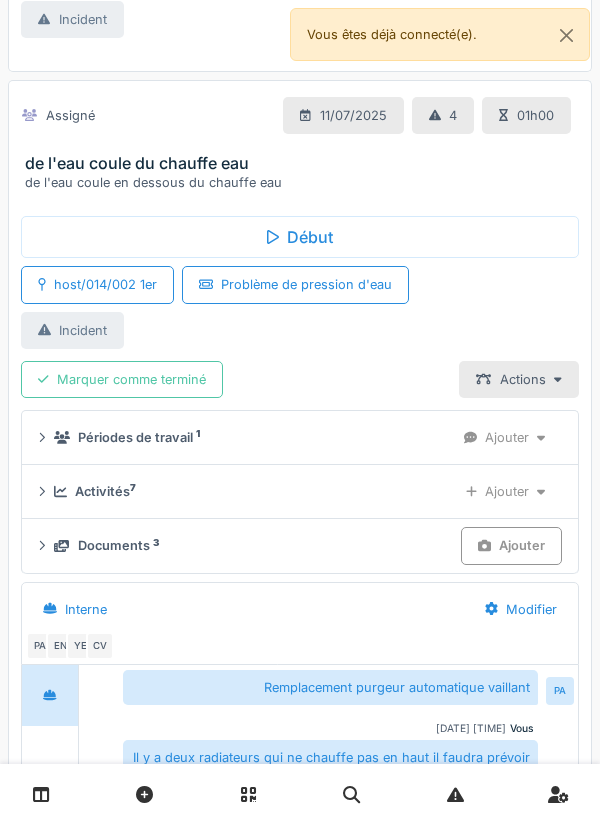 click on "Début" at bounding box center (300, 237) 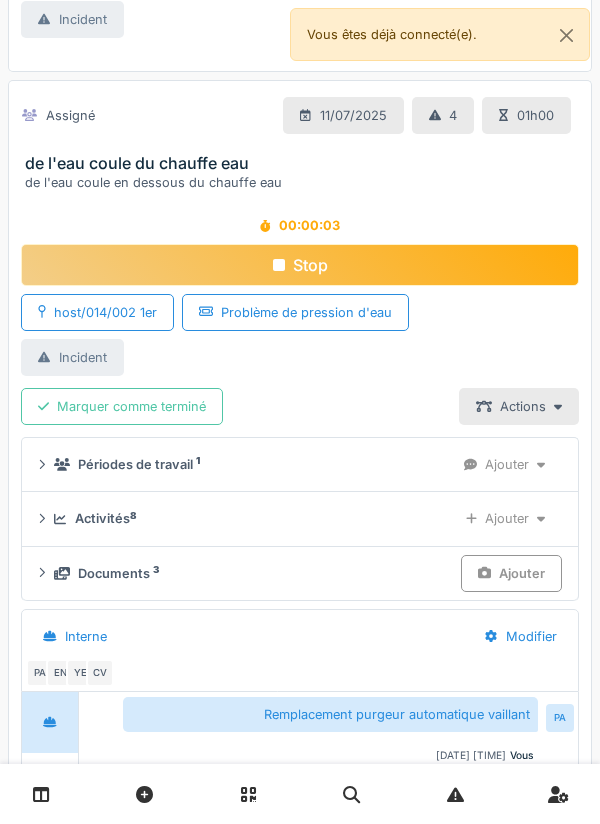 click on "Ajouter" at bounding box center [505, 518] 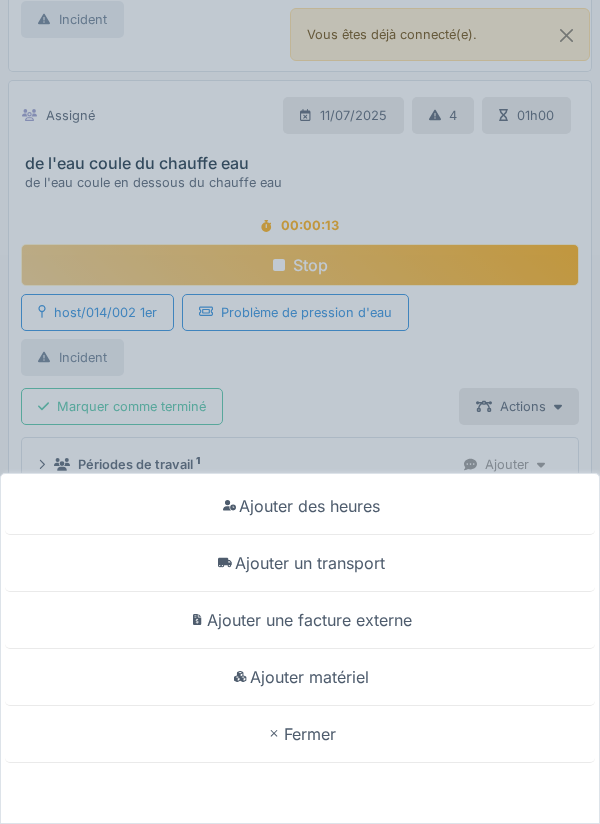 click on "Ajouter un transport" at bounding box center [300, 563] 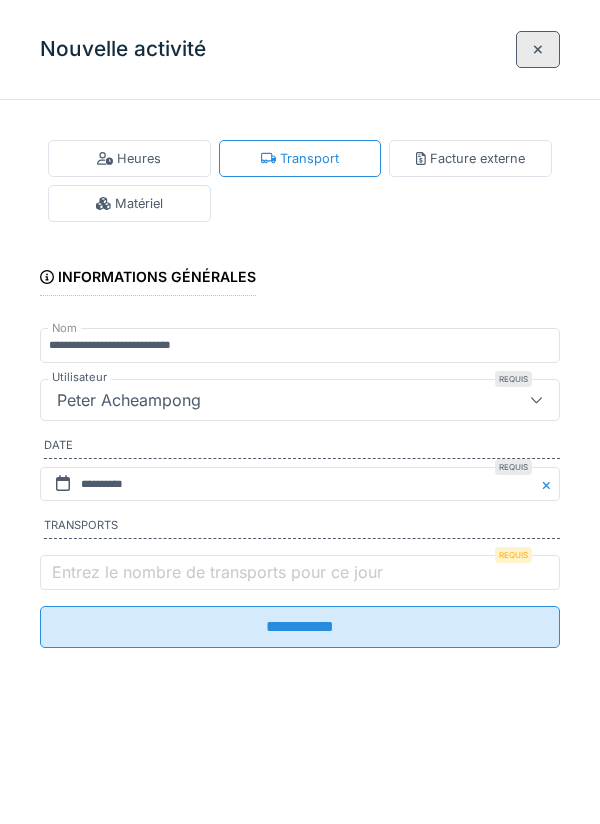 click on "Entrez le nombre de transports pour ce jour" at bounding box center (217, 572) 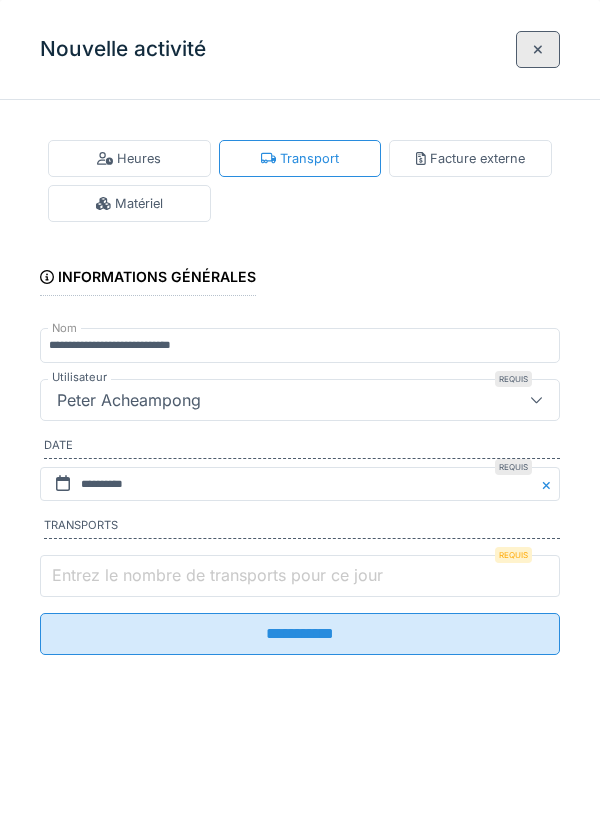 click on "Entrez le nombre de transports pour ce jour" at bounding box center (300, 576) 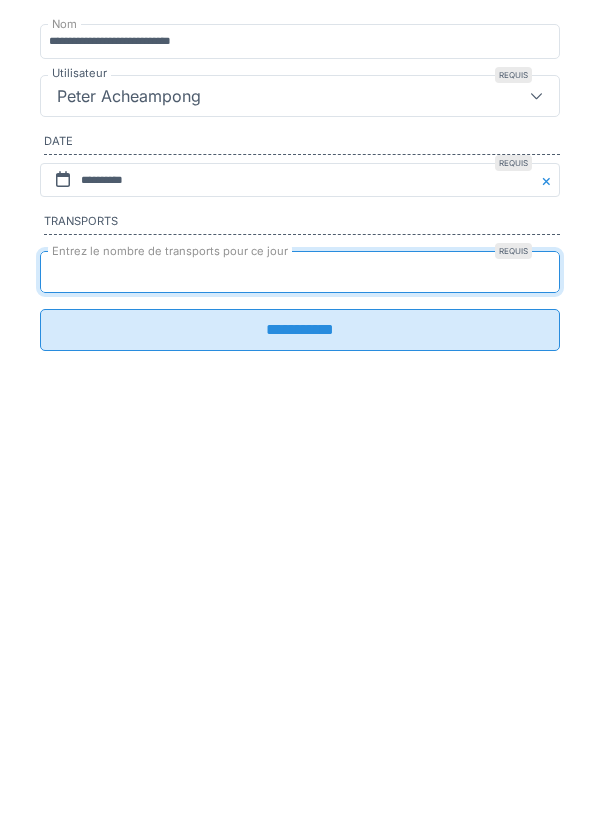 type on "*" 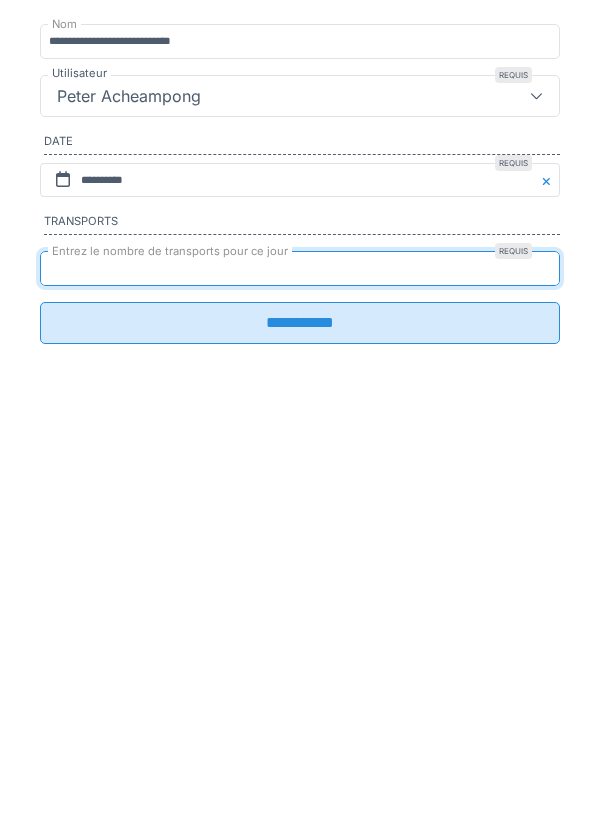 click on "**********" at bounding box center [300, 627] 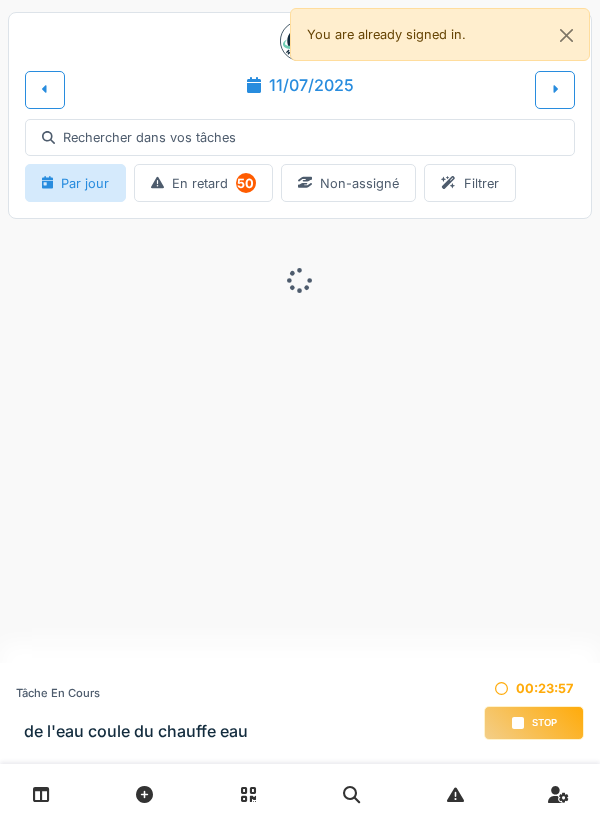scroll, scrollTop: 0, scrollLeft: 0, axis: both 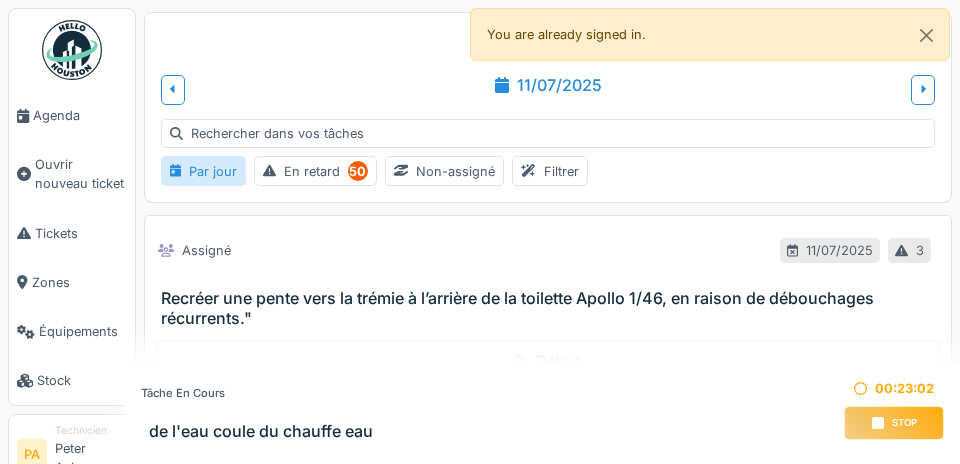 click on "Agenda" at bounding box center (80, 115) 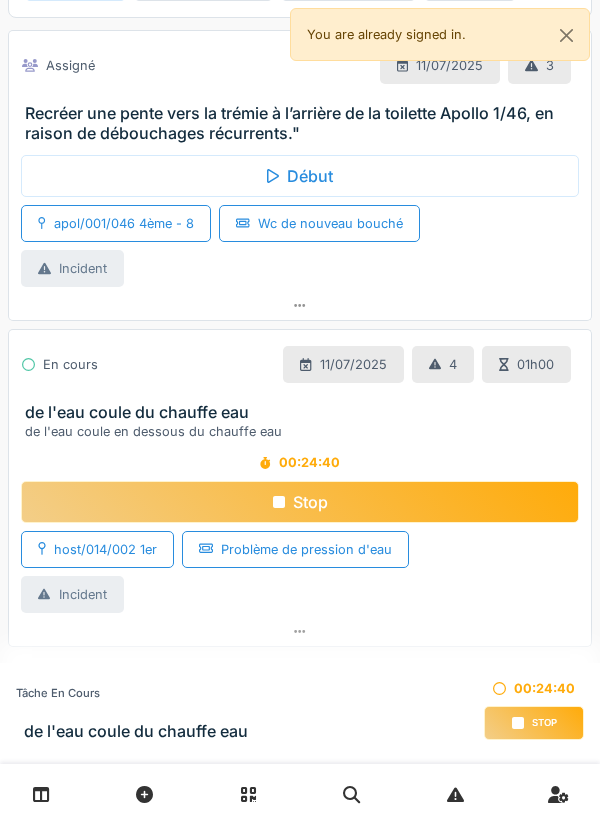 scroll, scrollTop: 255, scrollLeft: 0, axis: vertical 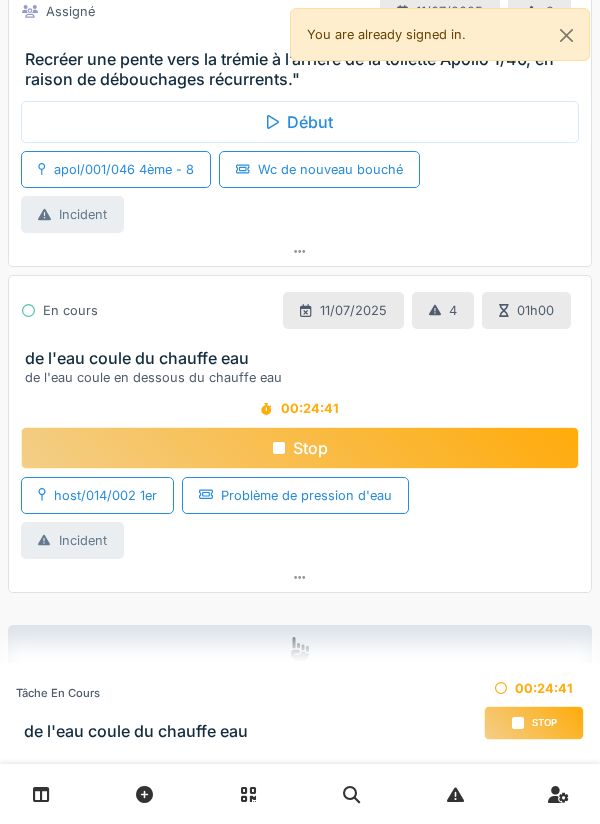 click on "Stop" at bounding box center (300, 448) 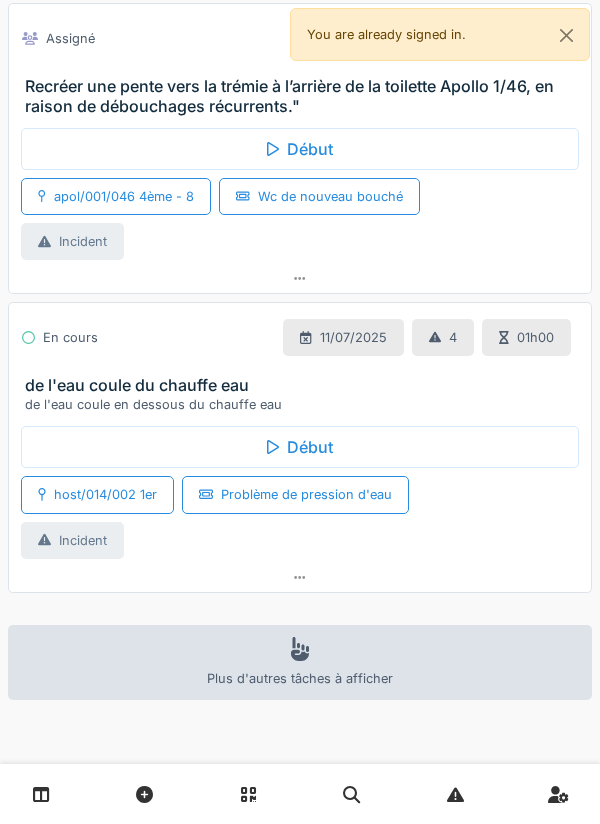 scroll, scrollTop: 77, scrollLeft: 0, axis: vertical 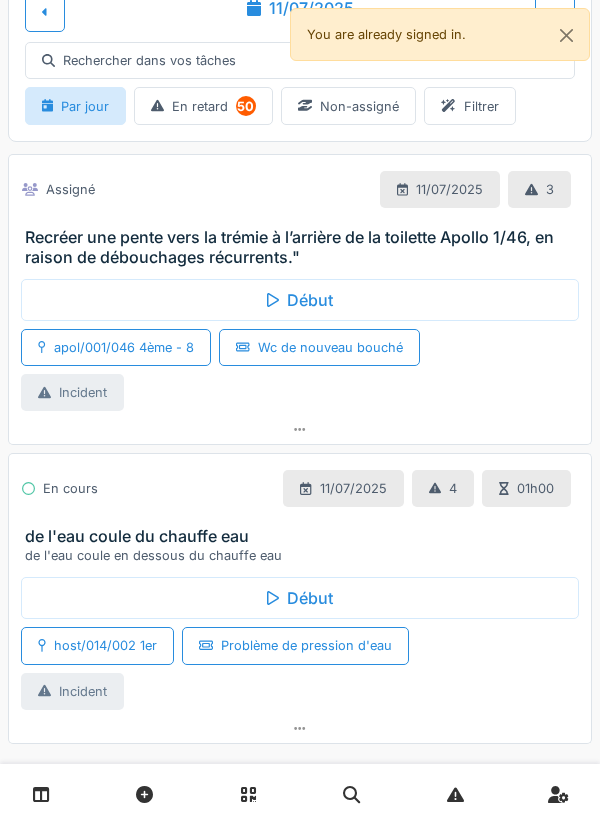 click on "de l'eau coule du chauffe eau" at bounding box center (304, 536) 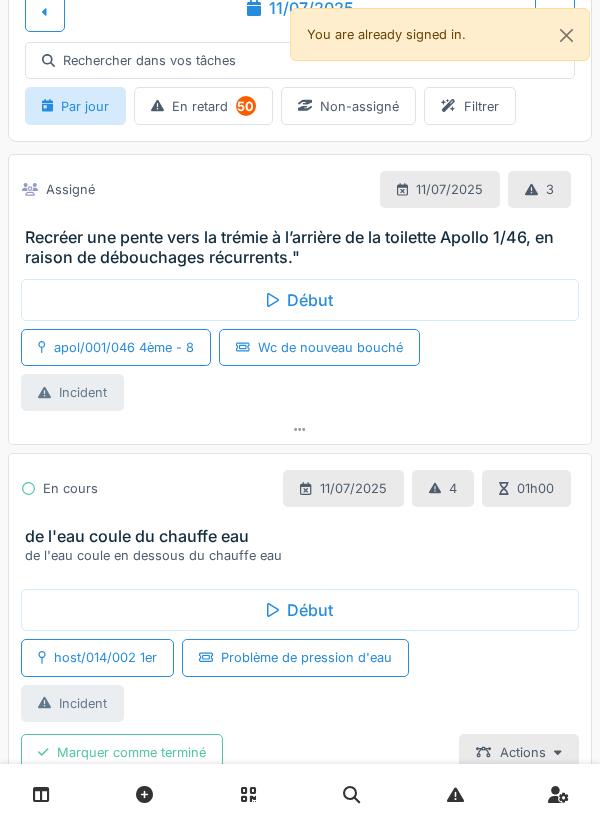 scroll, scrollTop: 446, scrollLeft: 0, axis: vertical 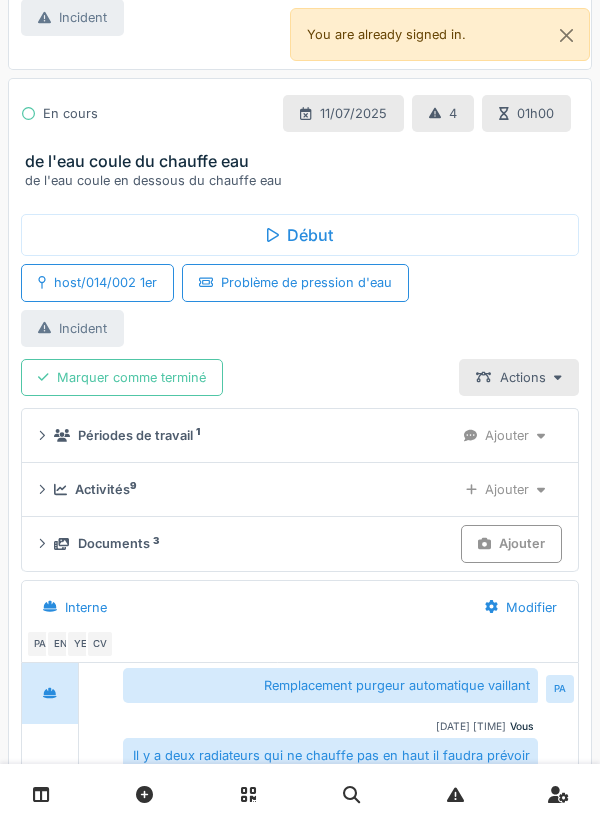 click on "Marquer comme terminé" at bounding box center (122, 377) 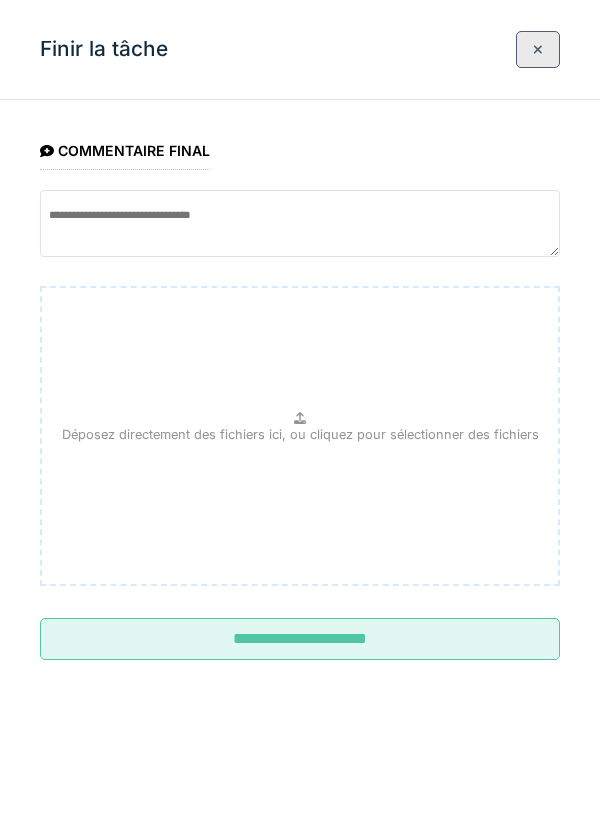 click on "**********" at bounding box center [300, 639] 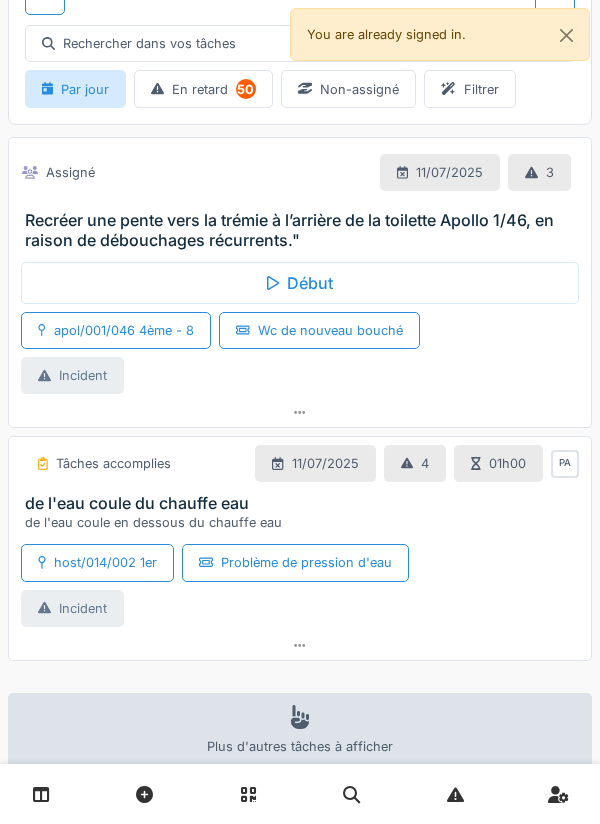 scroll, scrollTop: 0, scrollLeft: 0, axis: both 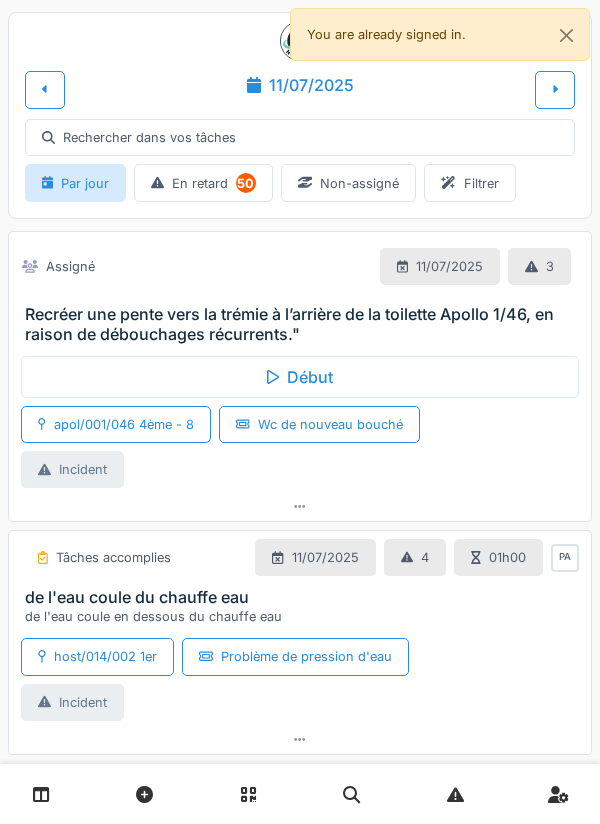 click on "Recréer une pente vers la trémie à l’arrière de la toilette Apollo 1/46, en raison de débouchages récurrents."" at bounding box center (304, 324) 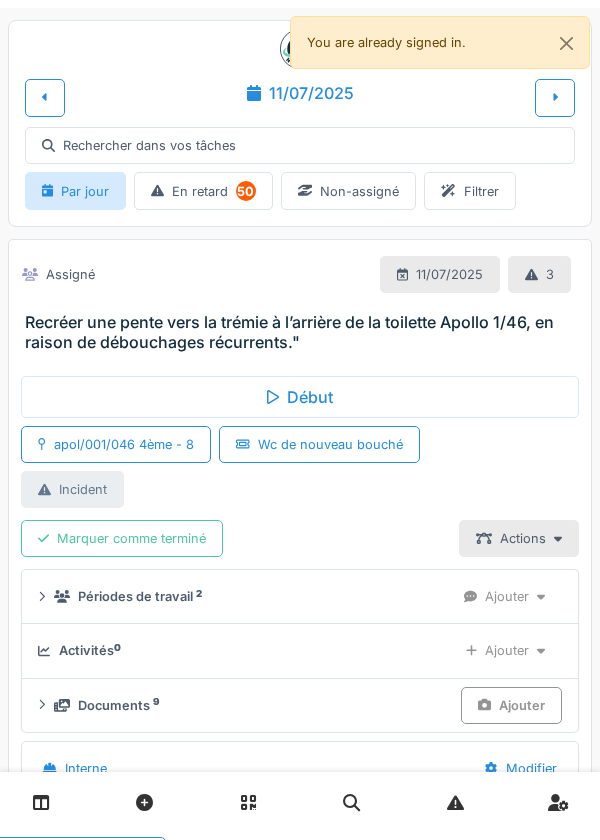 scroll, scrollTop: 151, scrollLeft: 0, axis: vertical 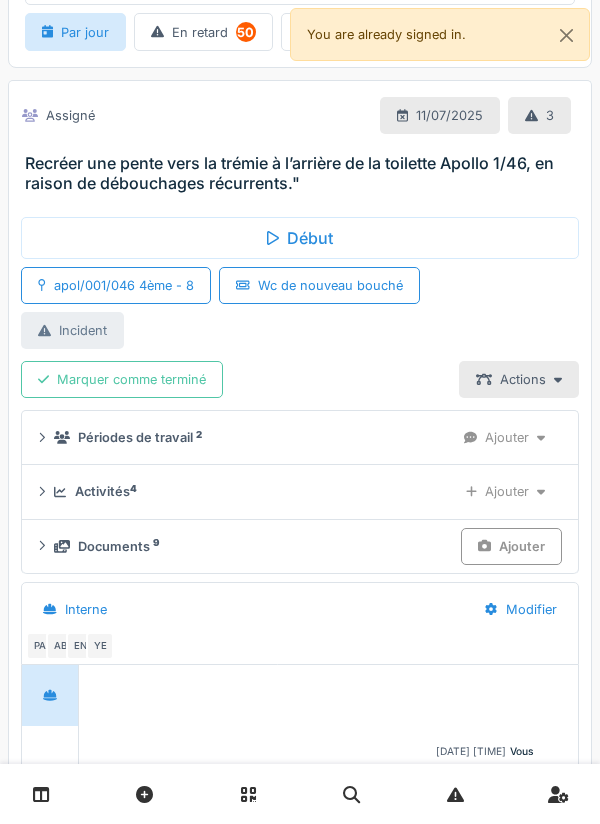 click on "Début" at bounding box center (300, 238) 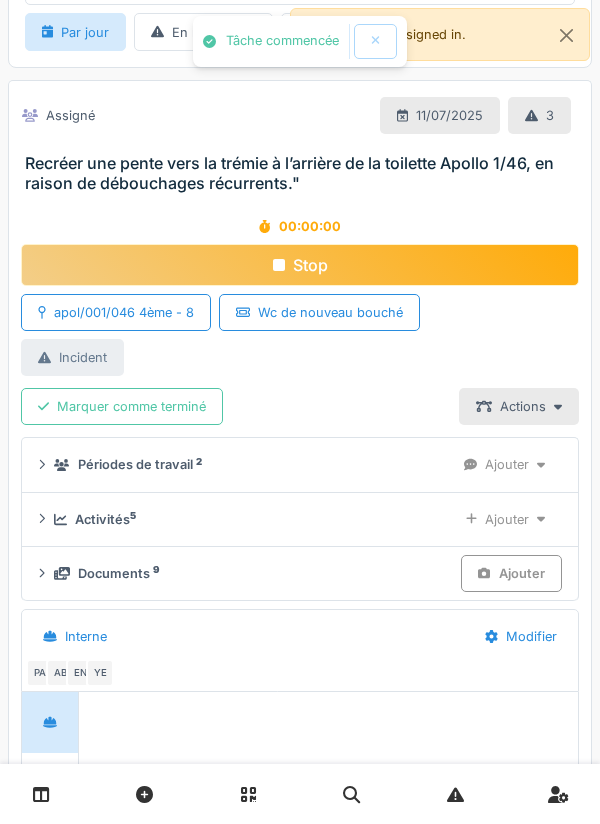 click on "apol/001/046 4ème - 8" at bounding box center (124, 312) 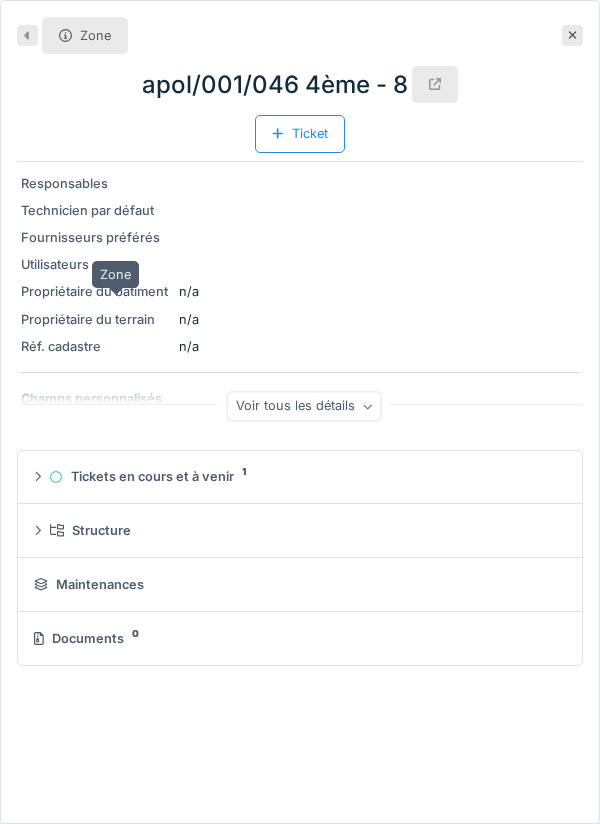 click 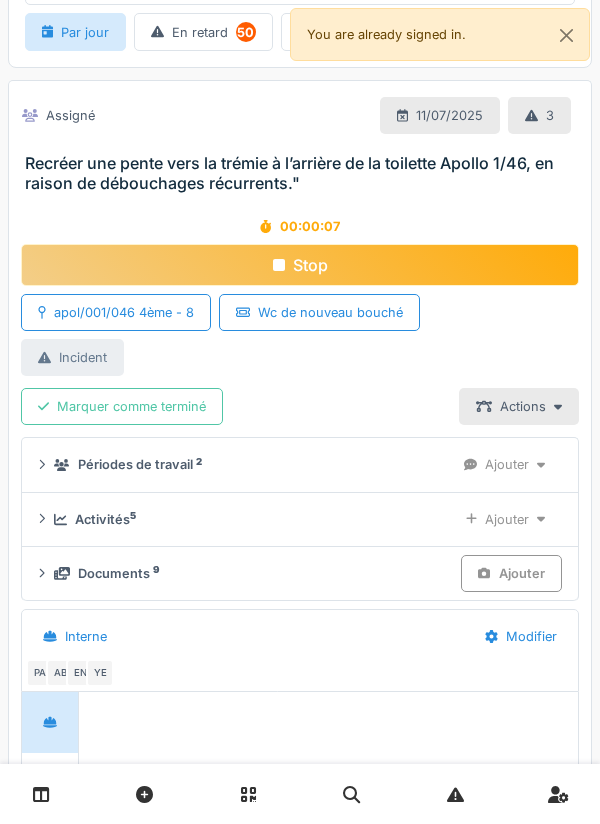 click on "Ajouter" at bounding box center [505, 519] 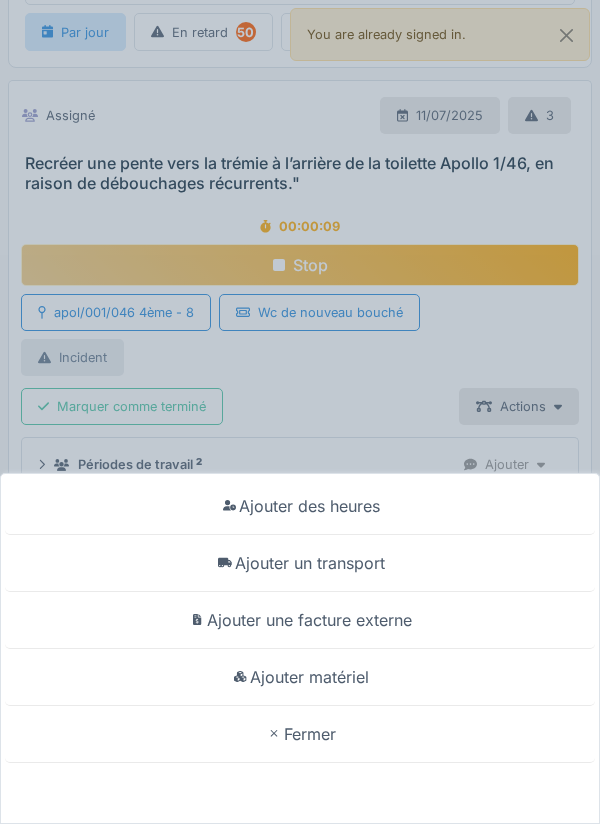 click on "Ajouter un transport" at bounding box center (300, 563) 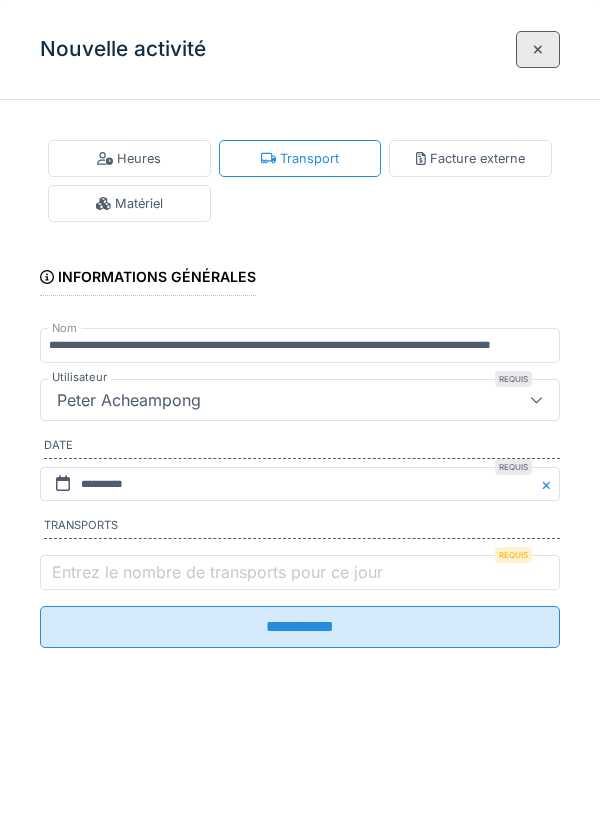 click on "Entrez le nombre de transports pour ce jour" at bounding box center (217, 572) 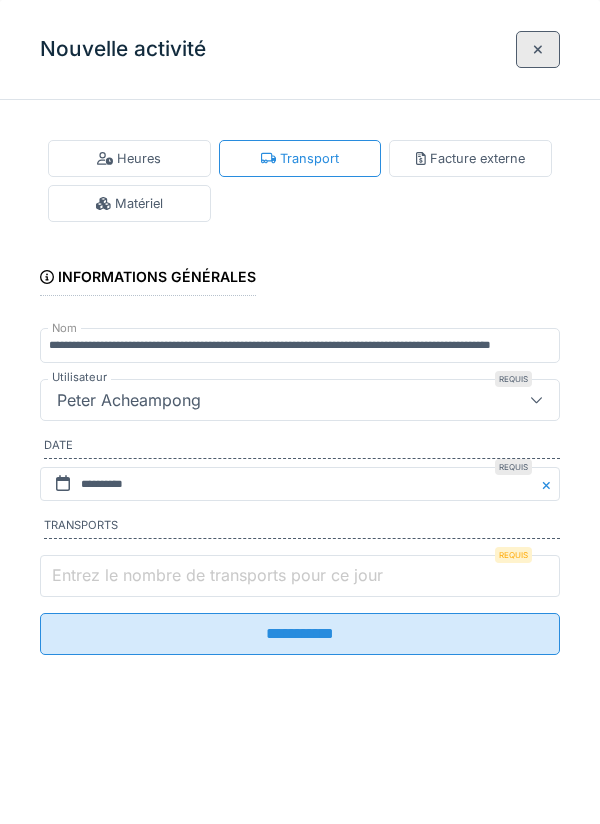 click on "Entrez le nombre de transports pour ce jour" at bounding box center (300, 576) 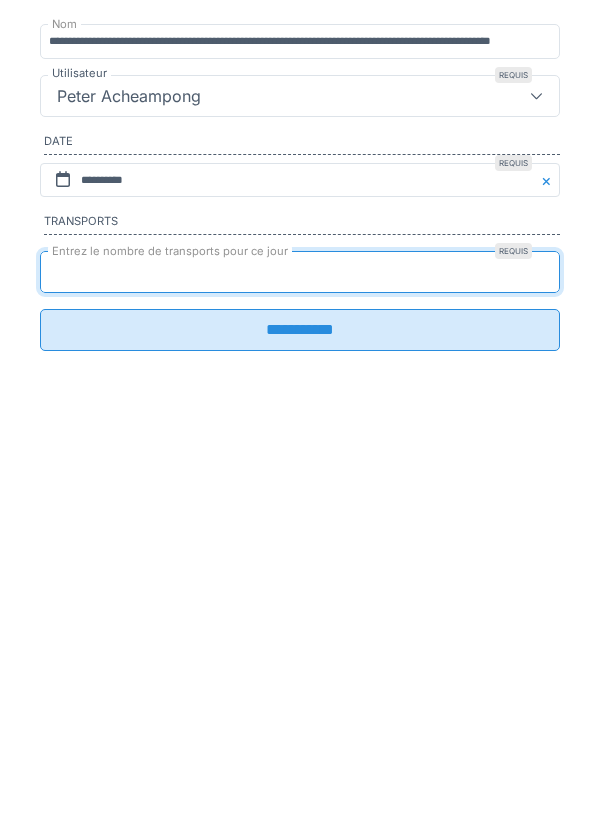 type on "*" 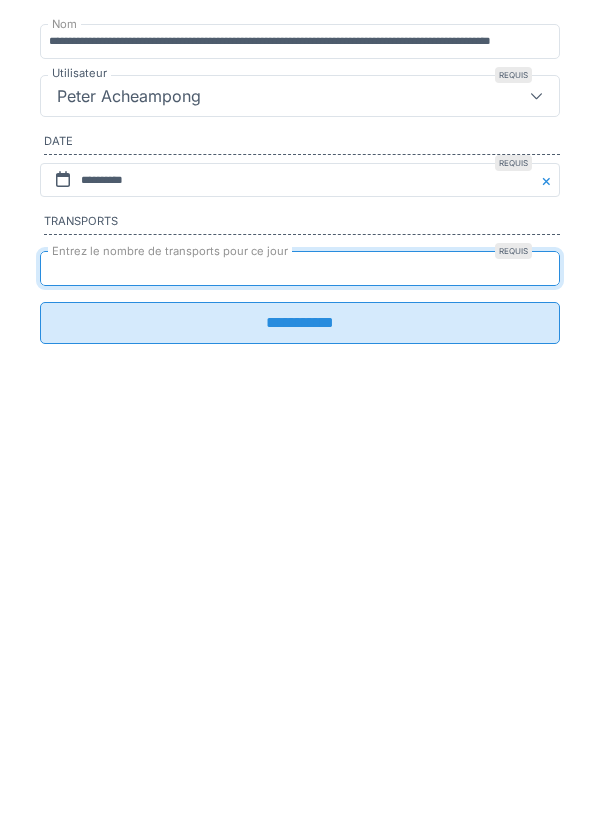 click on "**********" at bounding box center [300, 627] 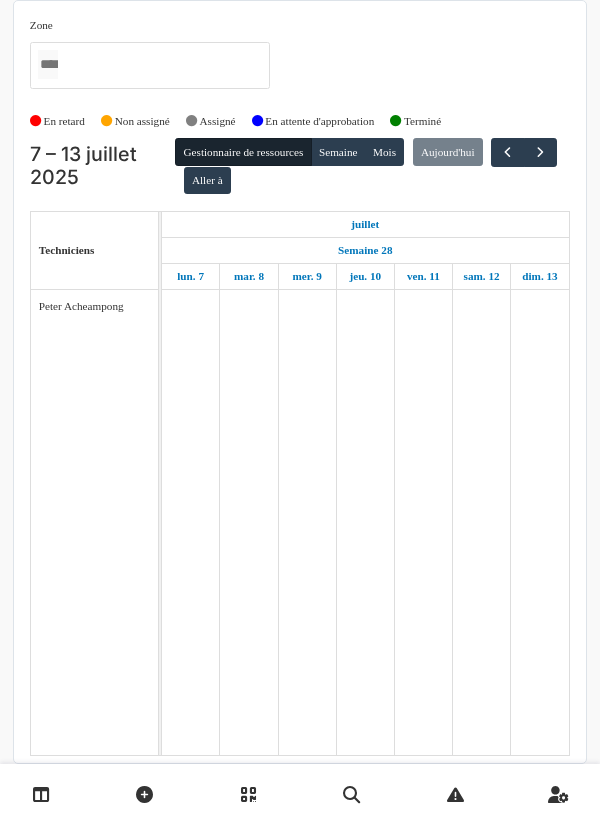 scroll, scrollTop: 0, scrollLeft: 0, axis: both 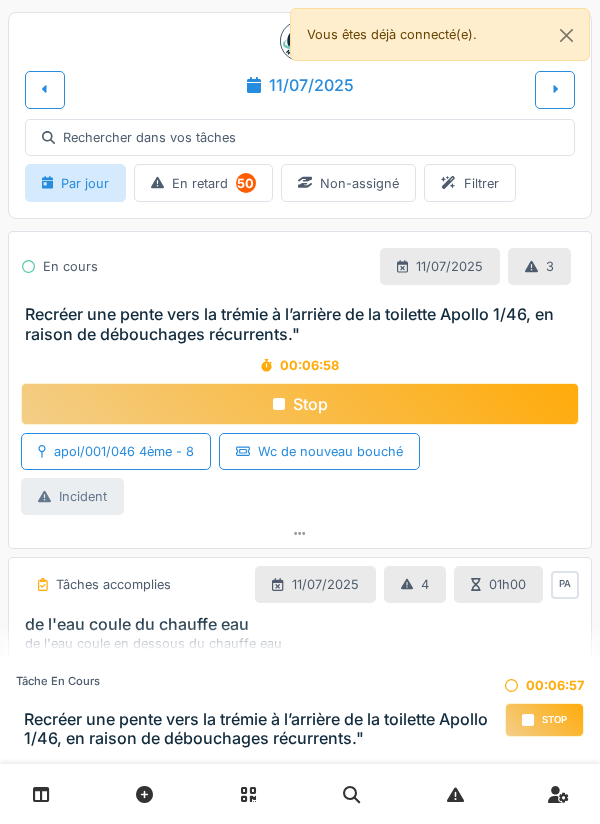 click on "Recréer une pente vers la trémie à l’arrière de la toilette Apollo 1/46, en raison de débouchages récurrents."" at bounding box center (304, 324) 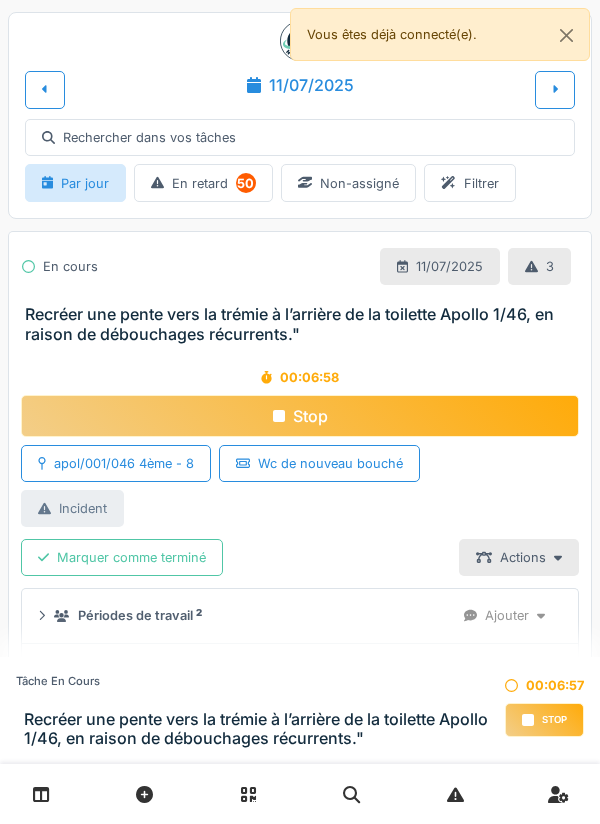 scroll, scrollTop: 151, scrollLeft: 0, axis: vertical 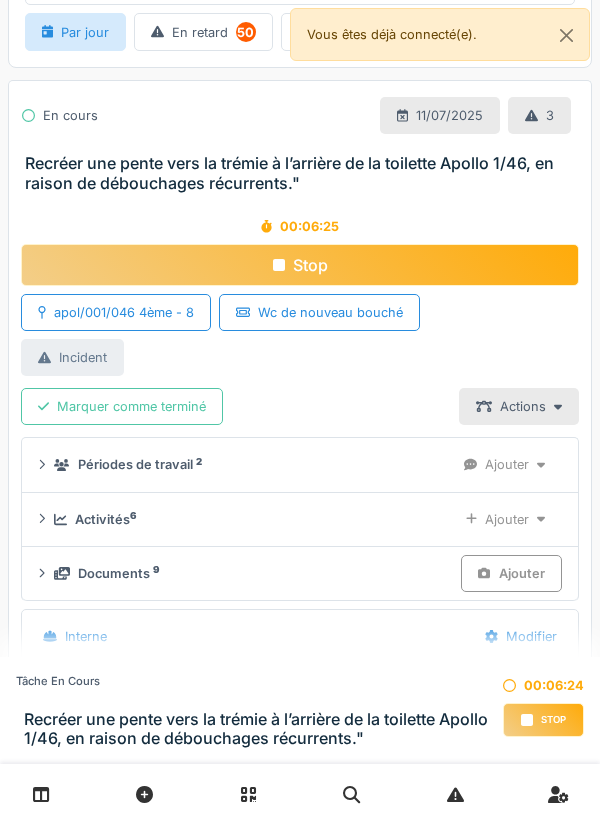 click on "Par jour" at bounding box center (75, 32) 